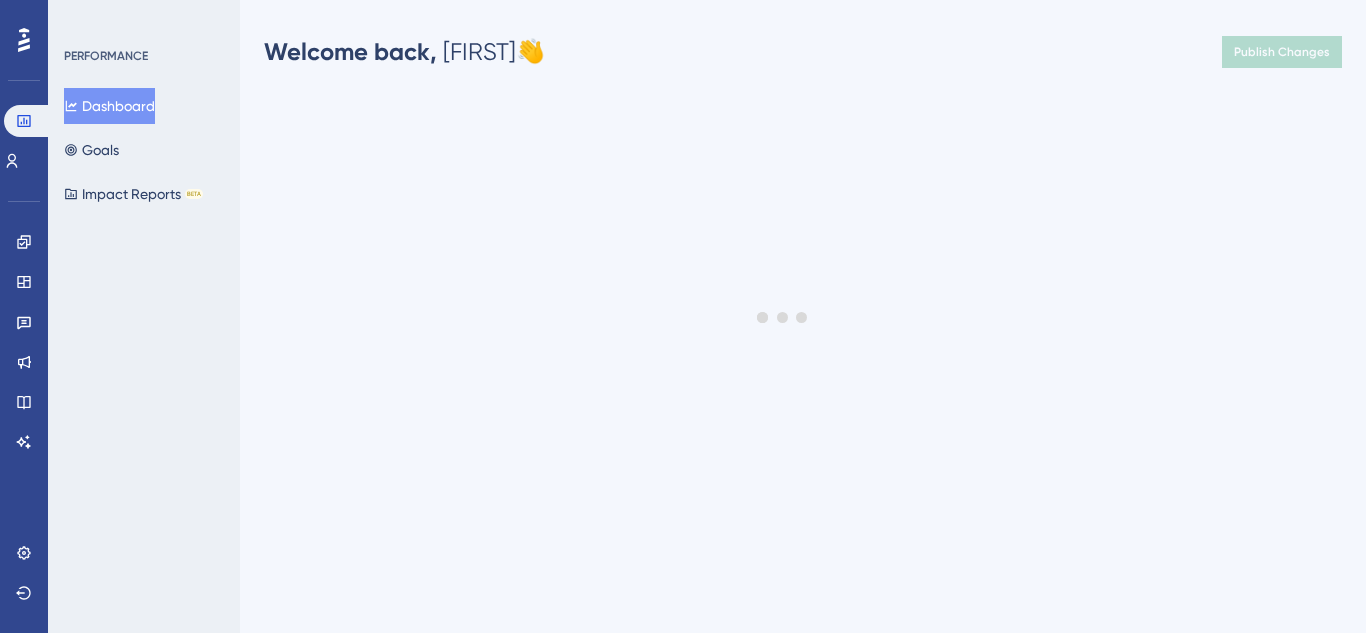 scroll, scrollTop: 0, scrollLeft: 0, axis: both 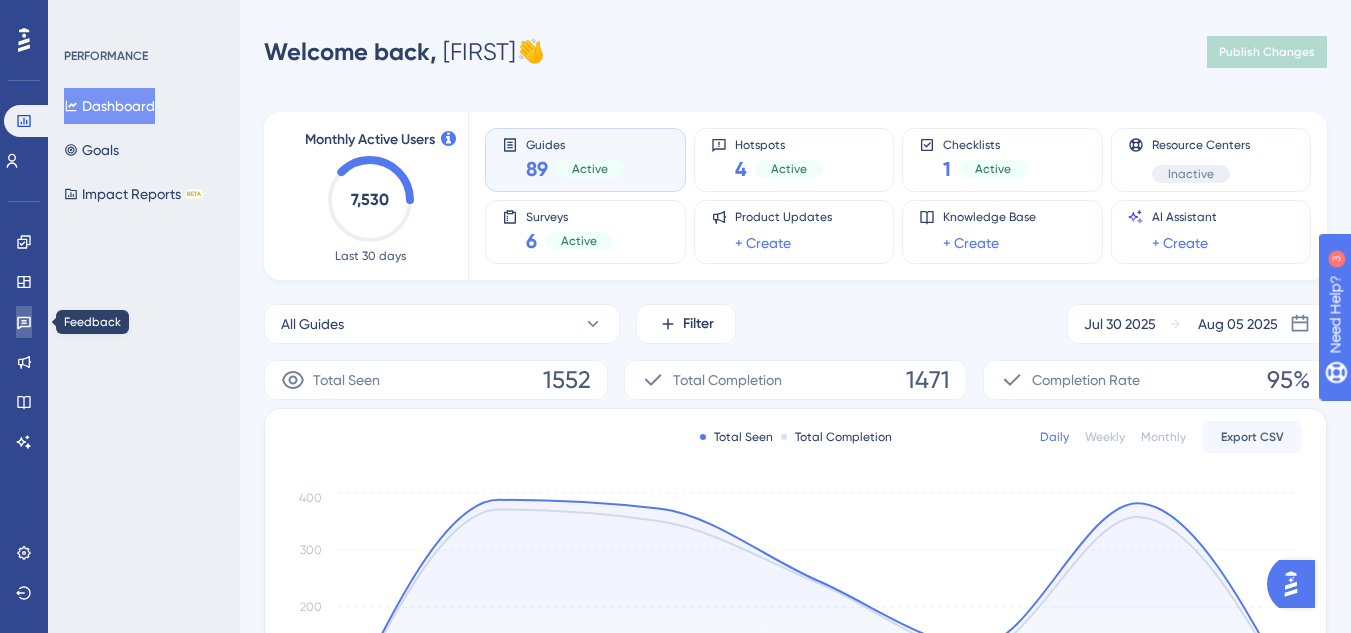 click at bounding box center [24, 322] 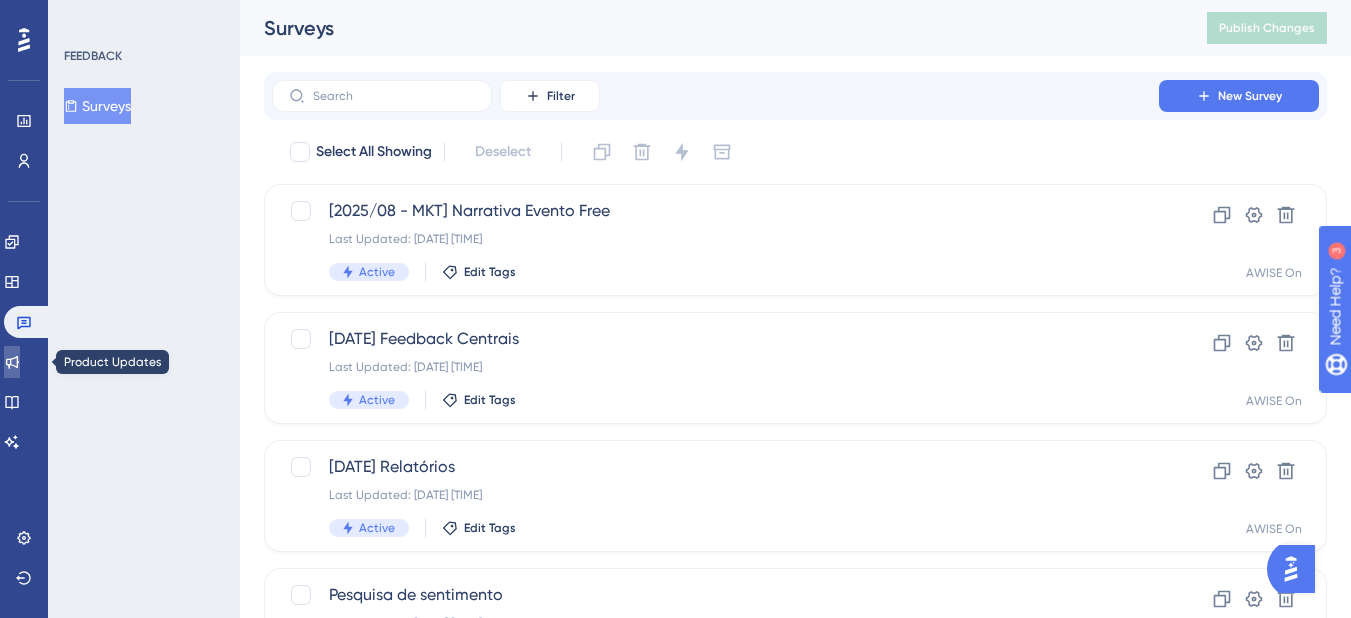 click 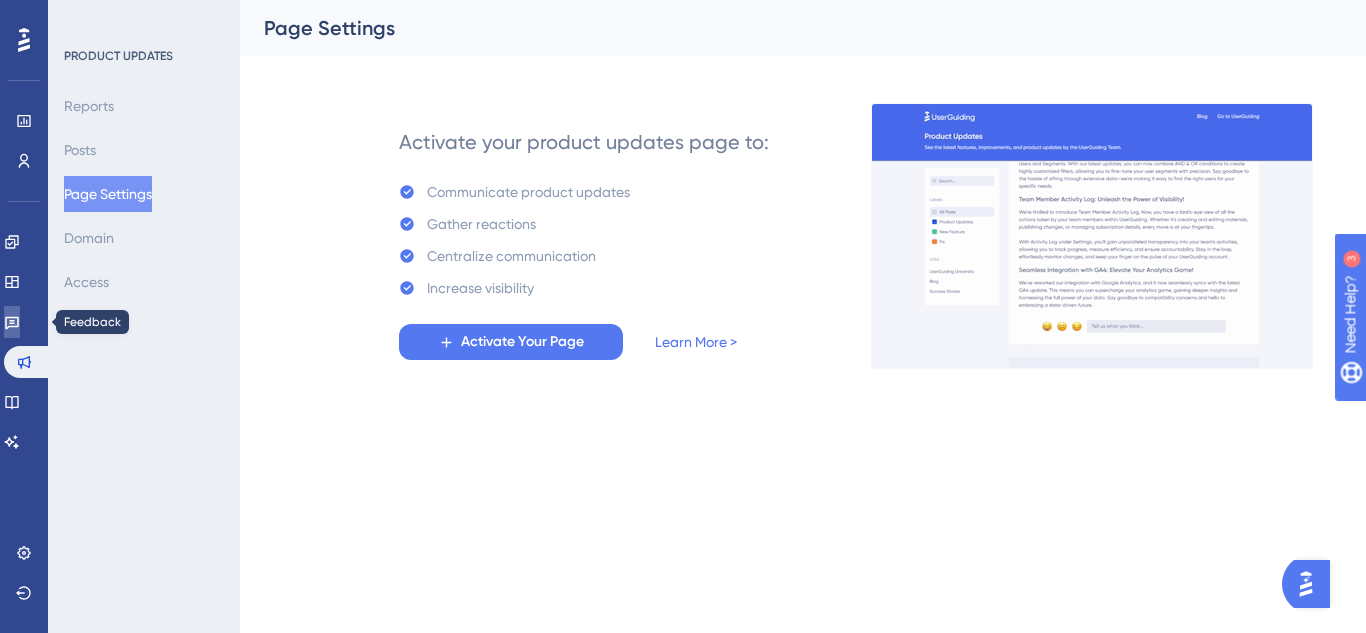click 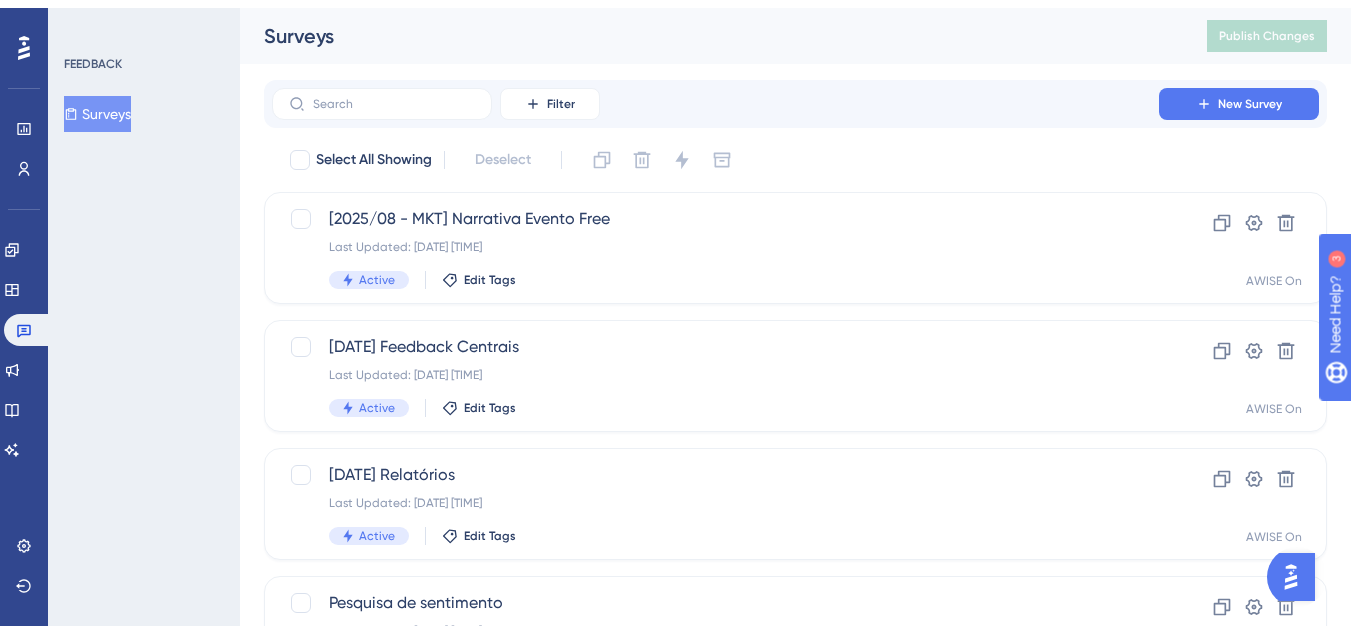 scroll, scrollTop: 100, scrollLeft: 0, axis: vertical 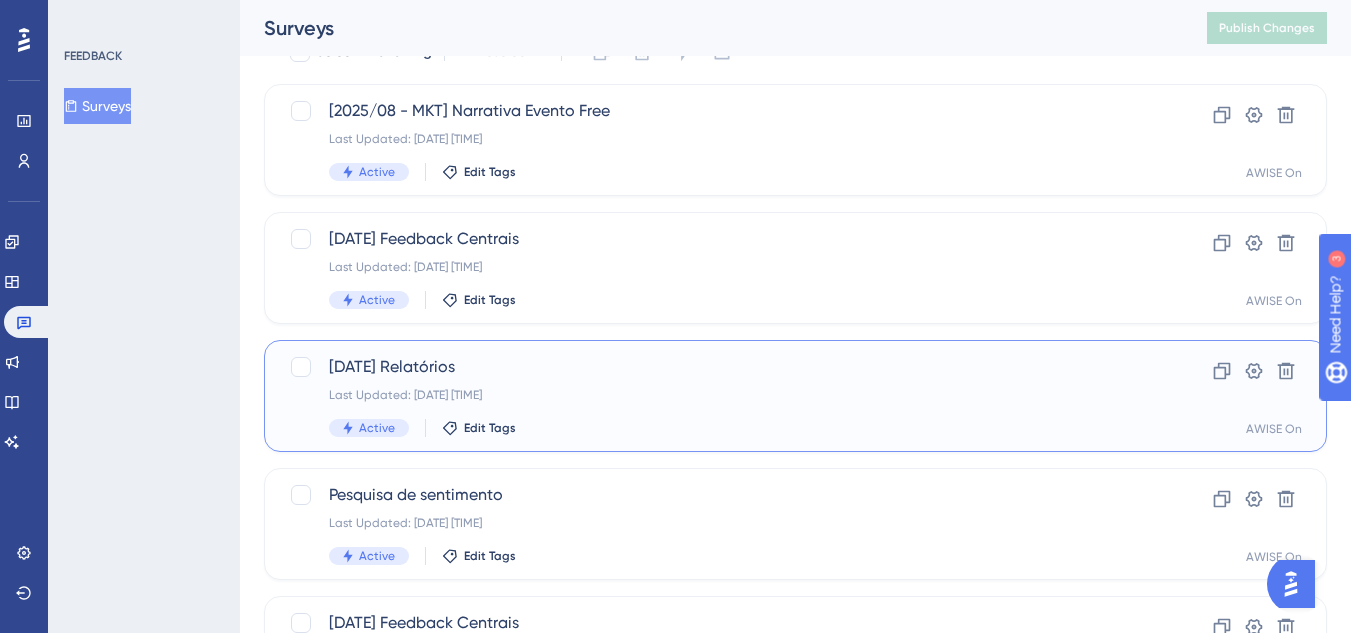 click on "[2025/07]  Relatórios Last Updated: [DATE] [TIME] Active Edit Tags" at bounding box center [715, 396] 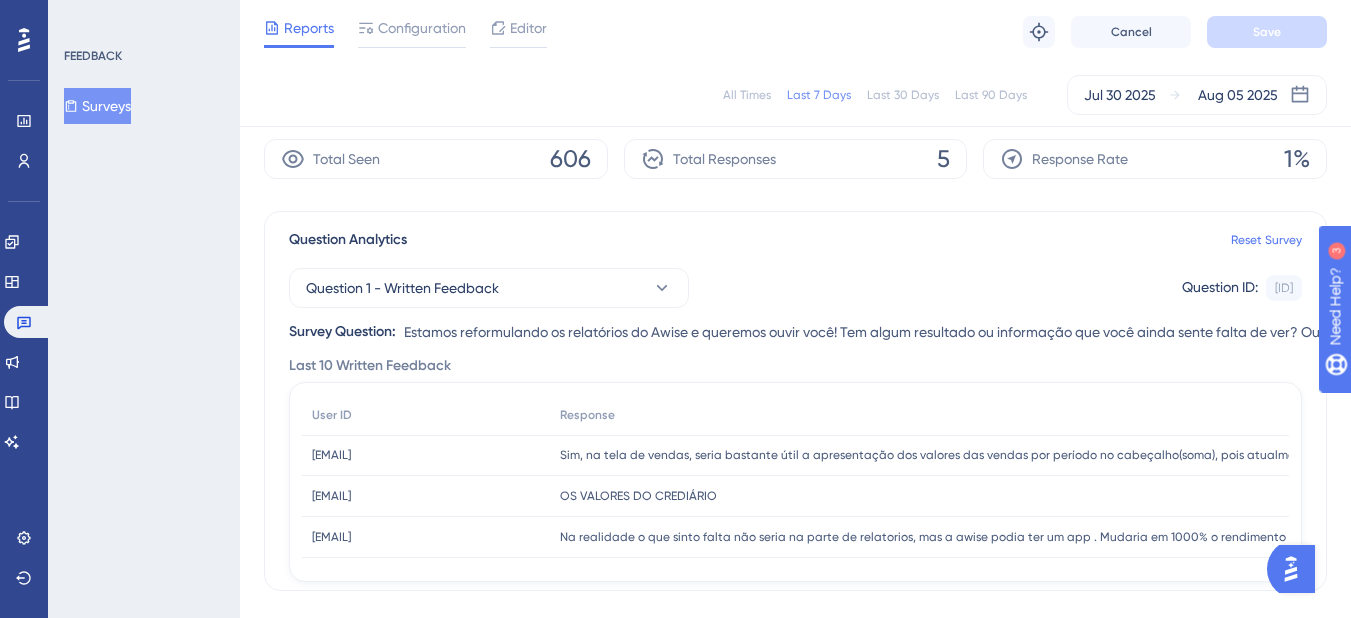 scroll, scrollTop: 100, scrollLeft: 0, axis: vertical 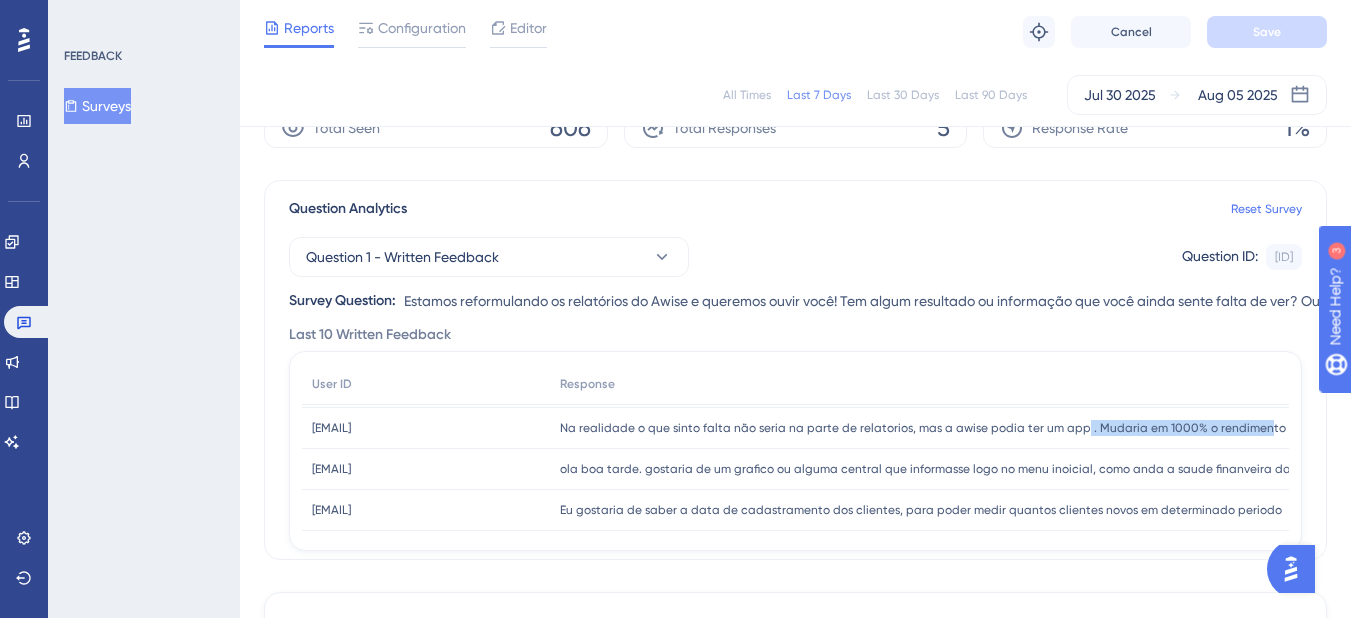 drag, startPoint x: 1075, startPoint y: 503, endPoint x: 1254, endPoint y: 430, distance: 193.31322 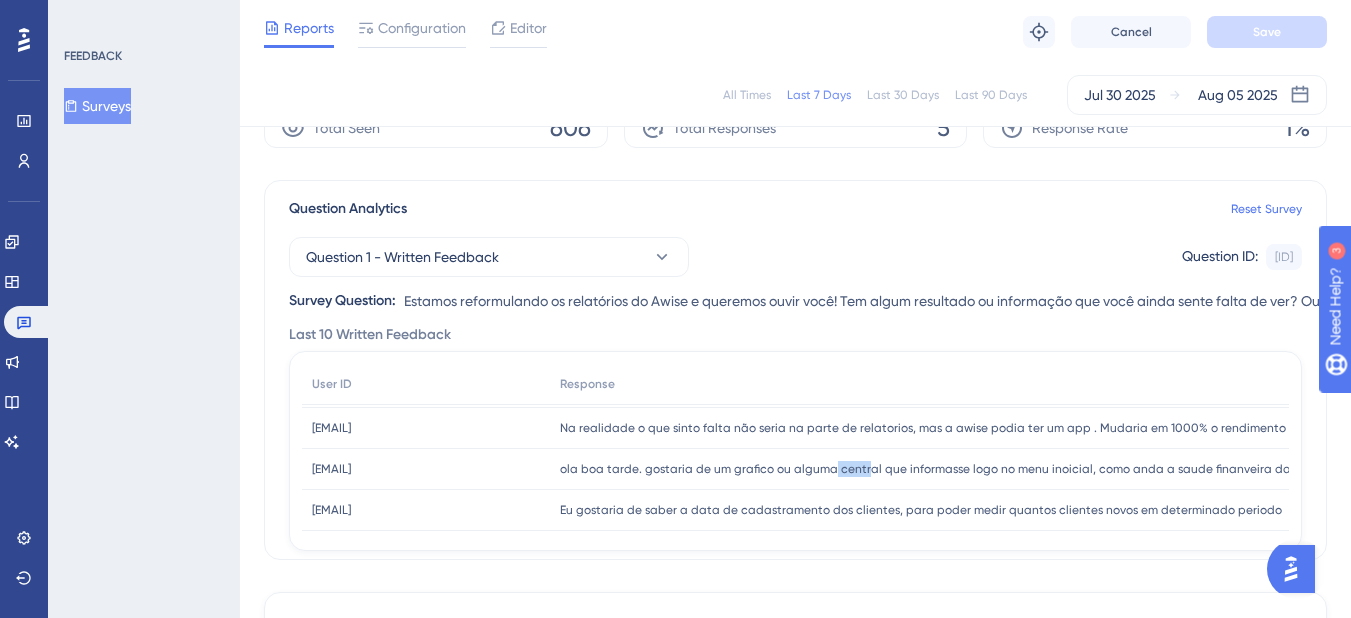drag, startPoint x: 827, startPoint y: 474, endPoint x: 860, endPoint y: 472, distance: 33.06055 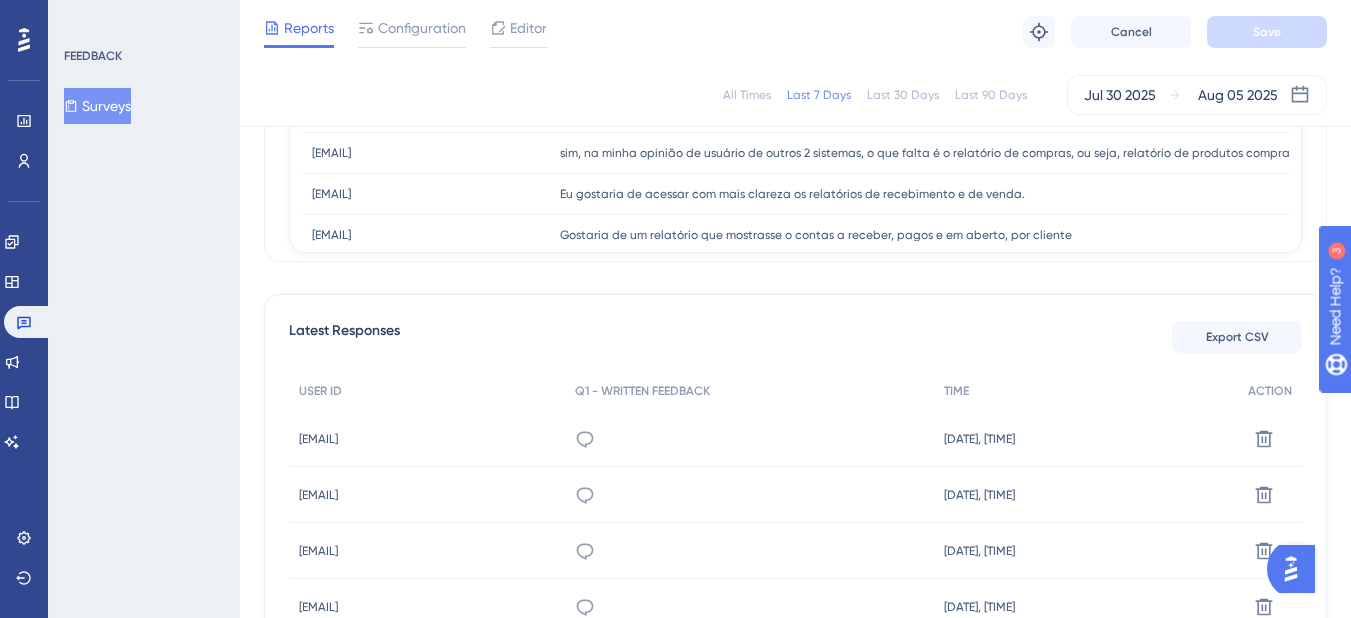 scroll, scrollTop: 400, scrollLeft: 0, axis: vertical 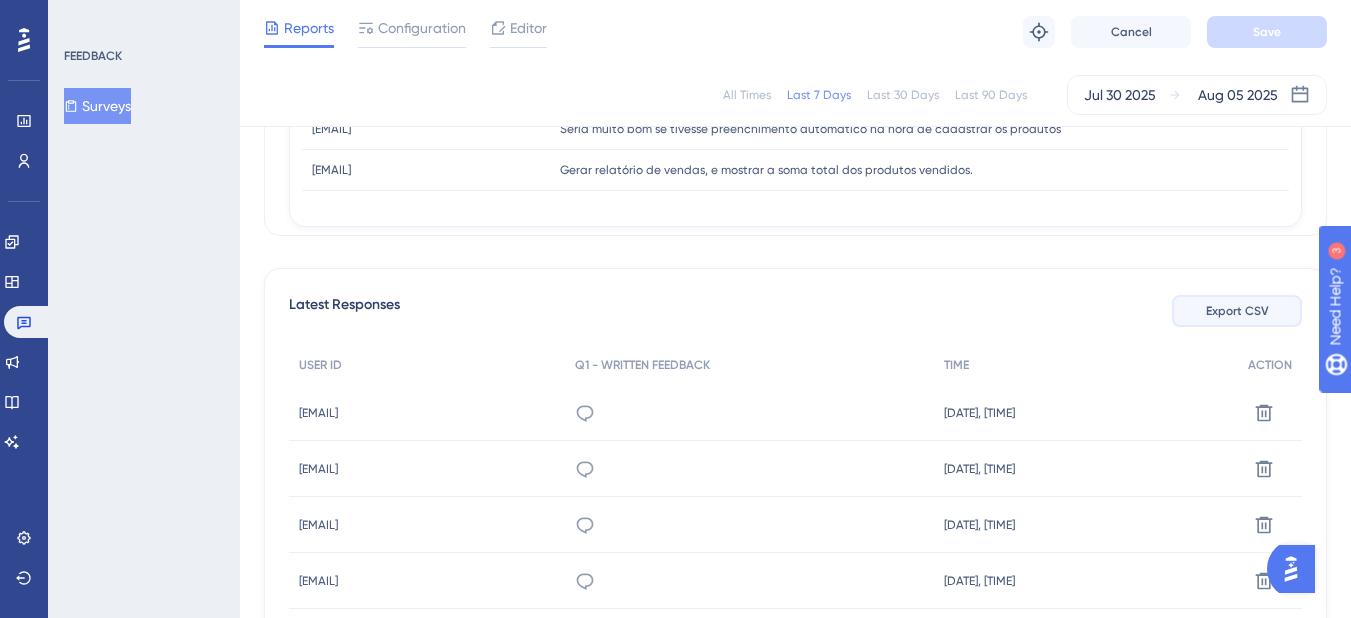 click on "Export CSV" at bounding box center [1237, 311] 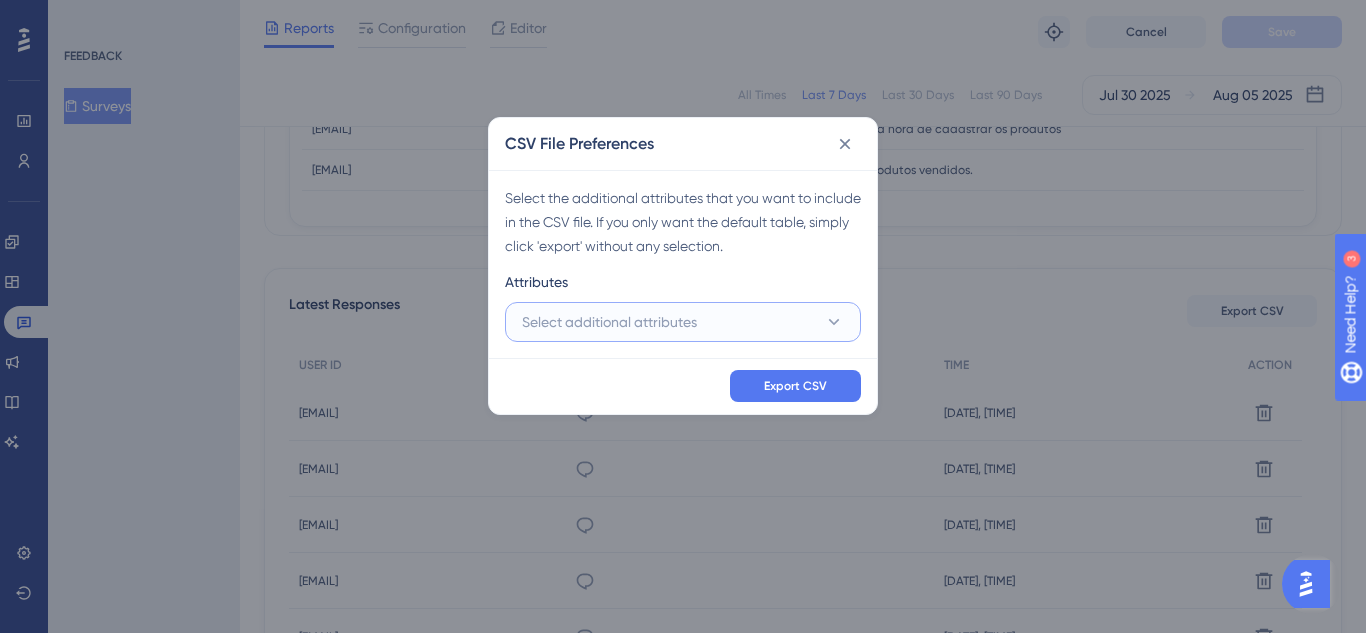 click on "Select additional attributes" at bounding box center (683, 322) 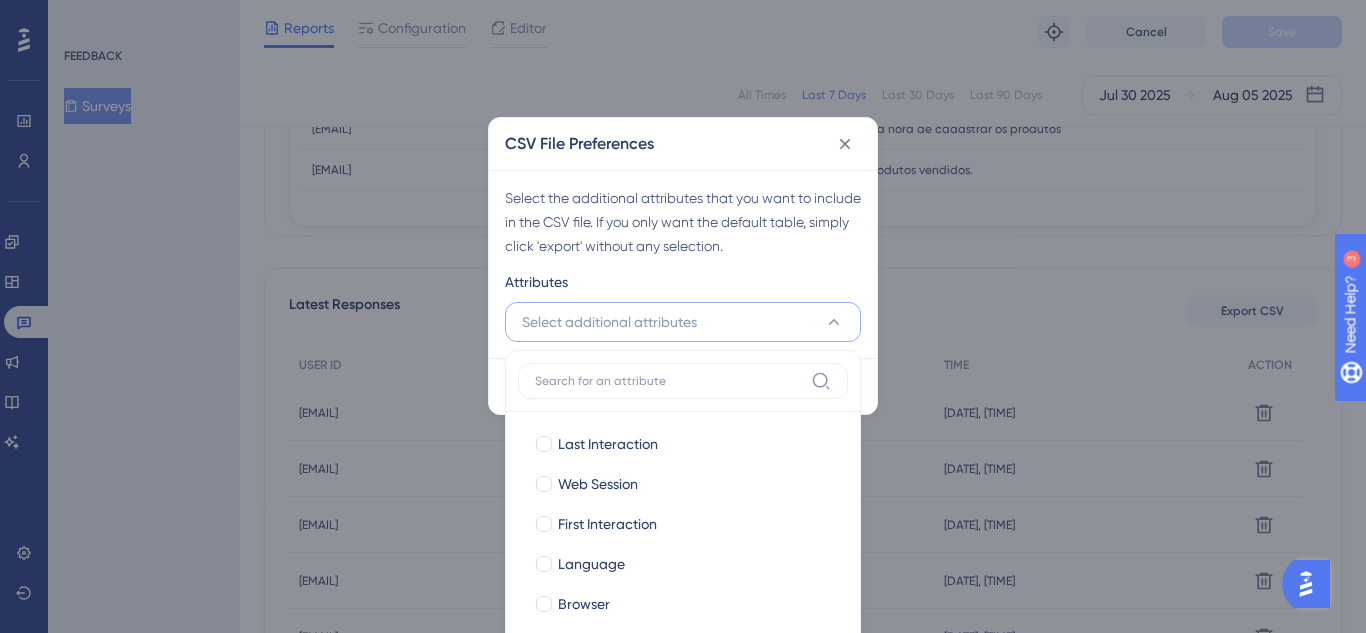 scroll, scrollTop: 557, scrollLeft: 0, axis: vertical 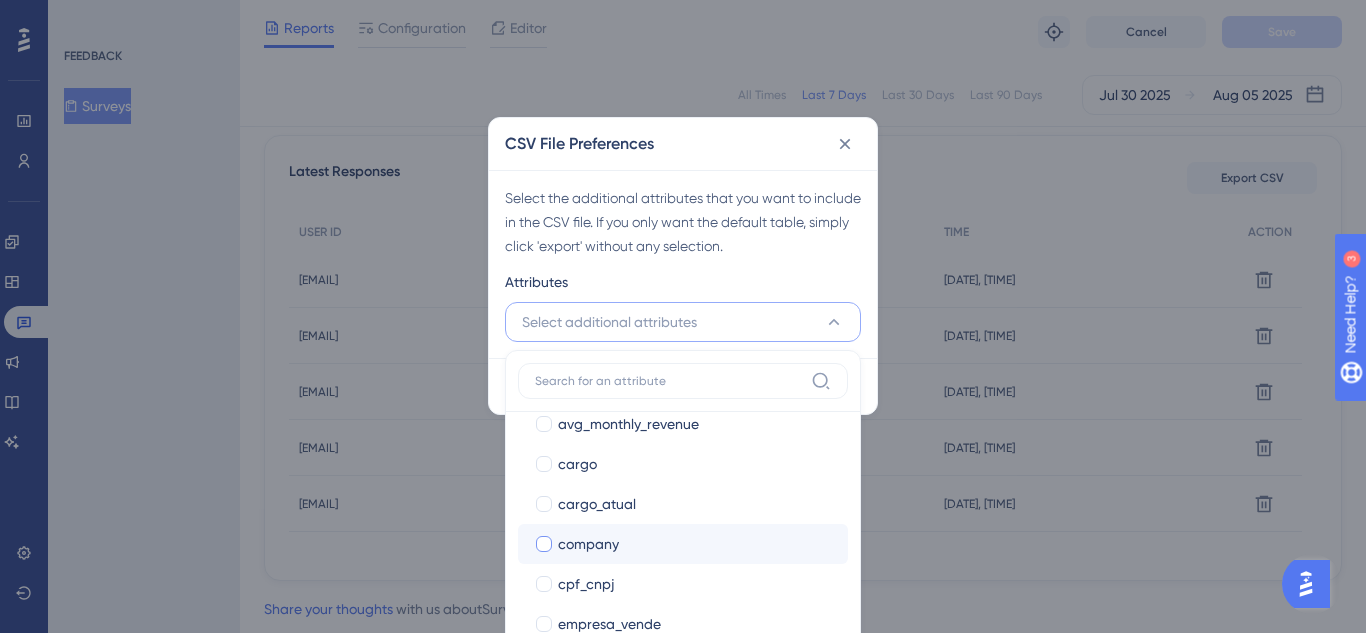 click on "company company" at bounding box center [683, 544] 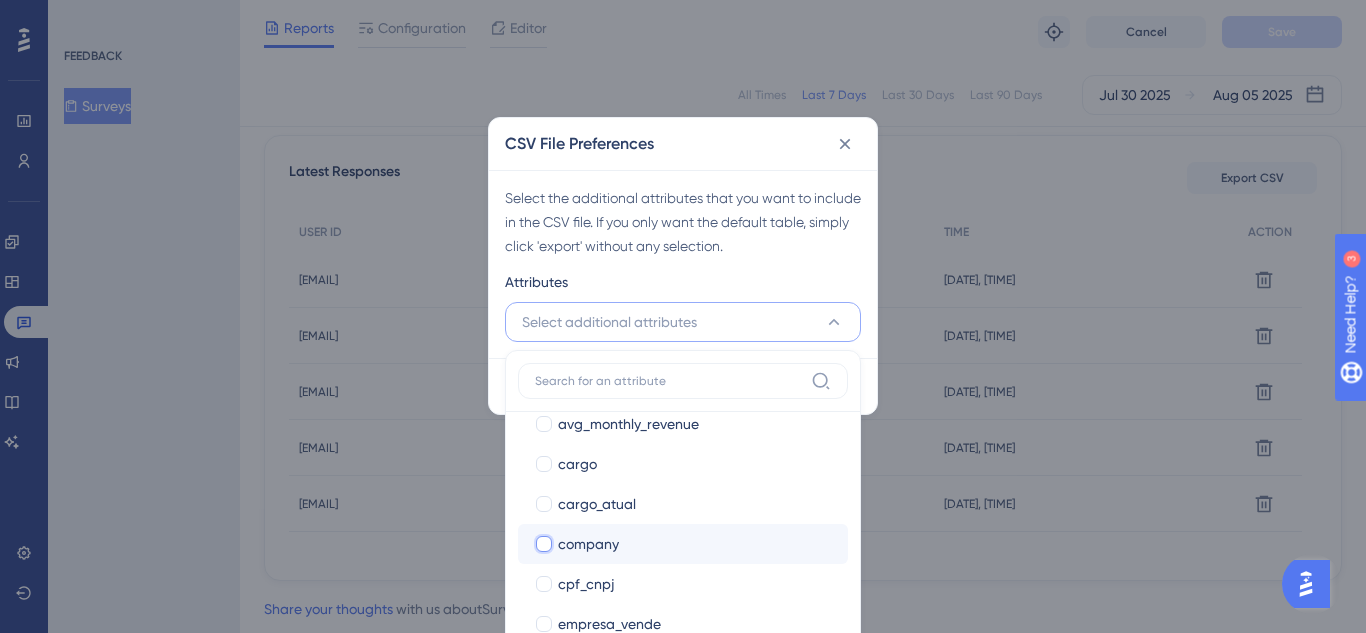 click on "company" at bounding box center (544, 843) 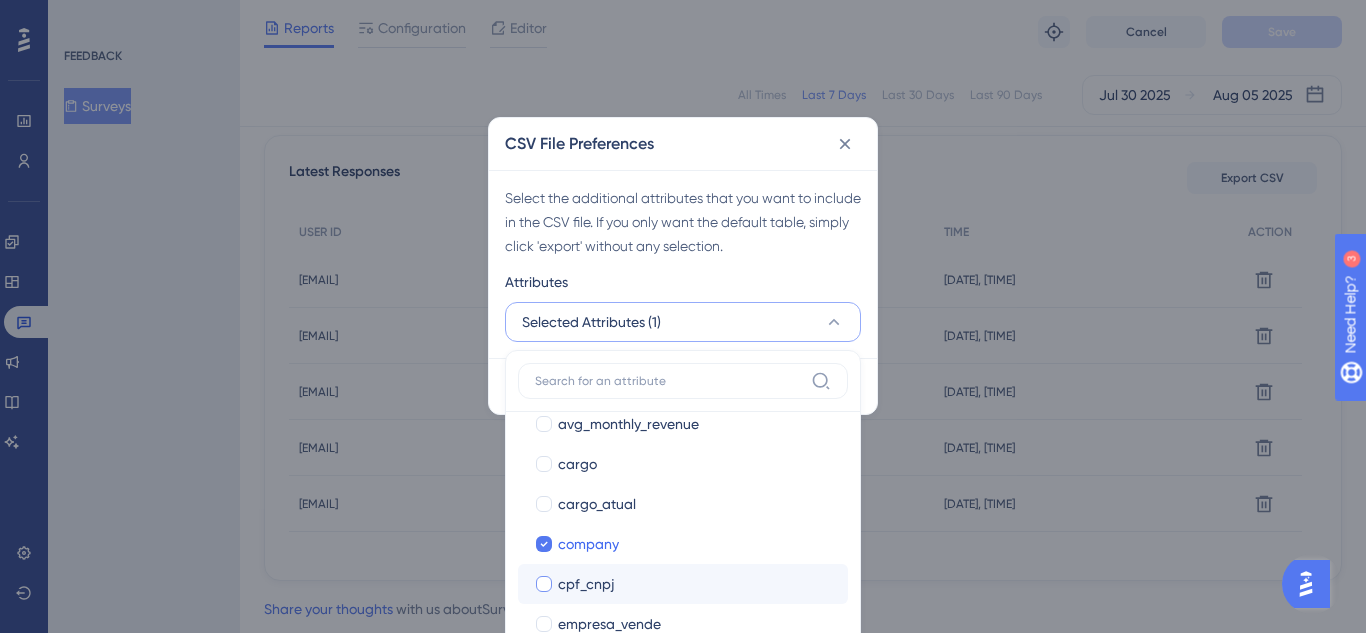 click on "cpf_cnpj cpf_cnpj" at bounding box center [683, 584] 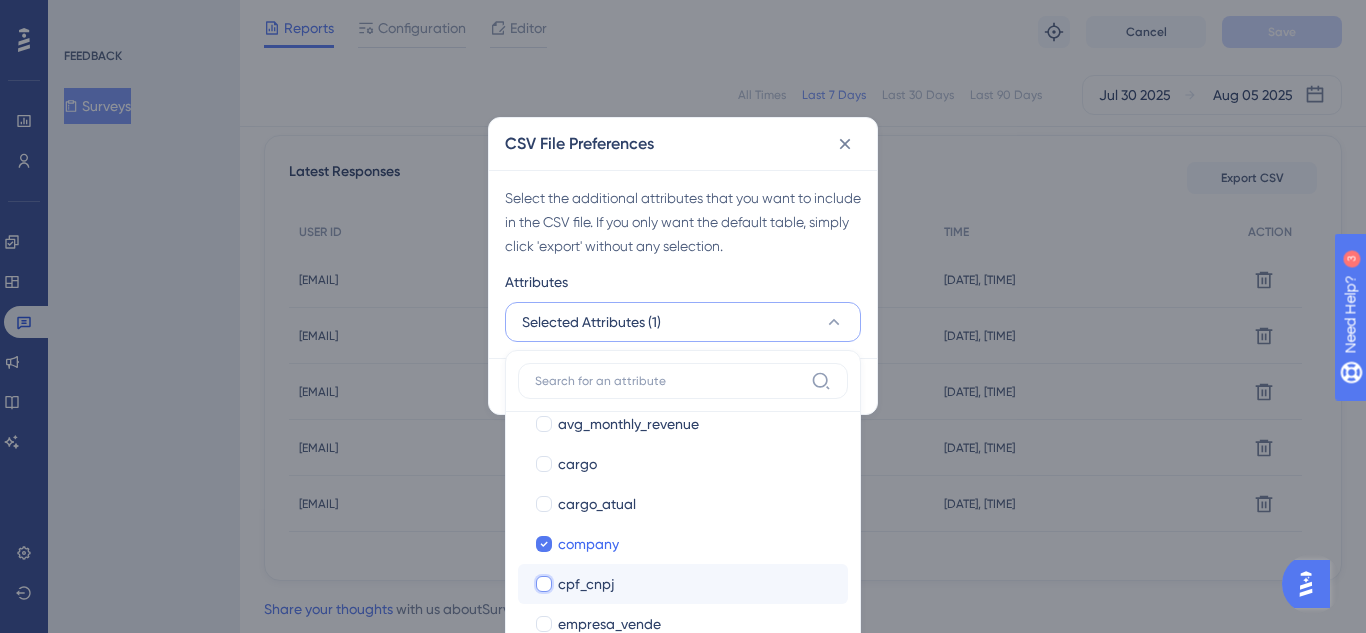 click on "cpf_cnpj" at bounding box center (544, 883) 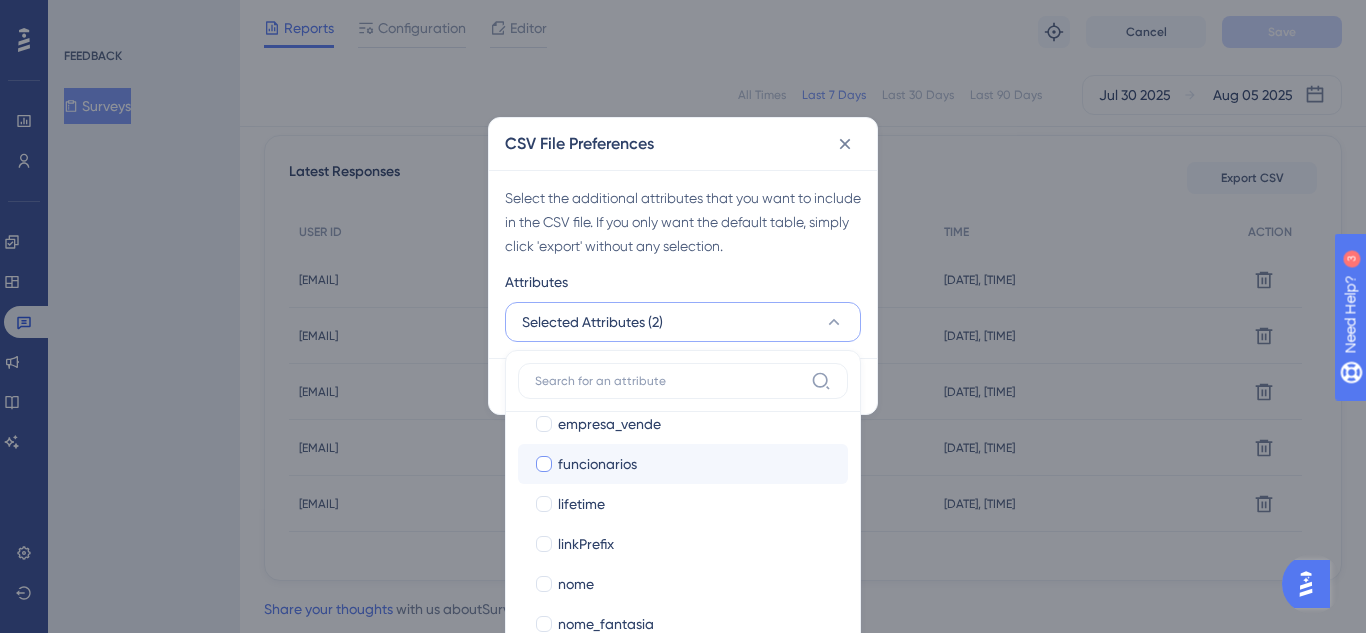 scroll, scrollTop: 600, scrollLeft: 0, axis: vertical 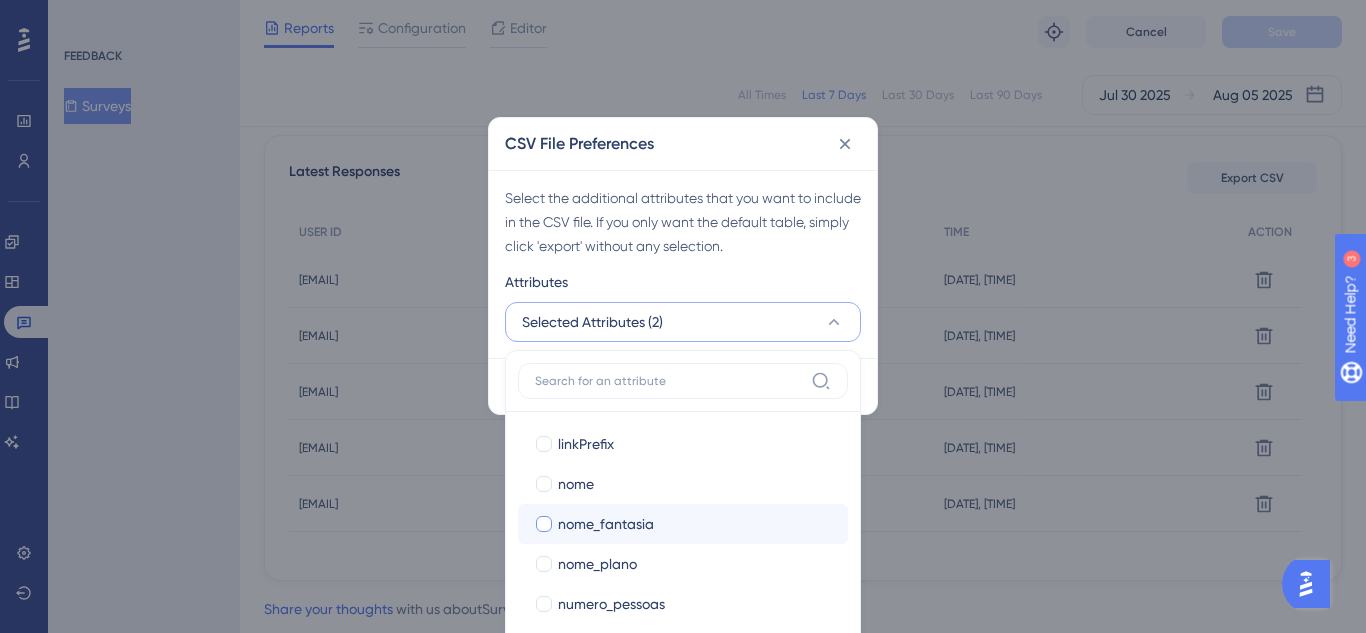 click on "nome_fantasia" at bounding box center [695, 524] 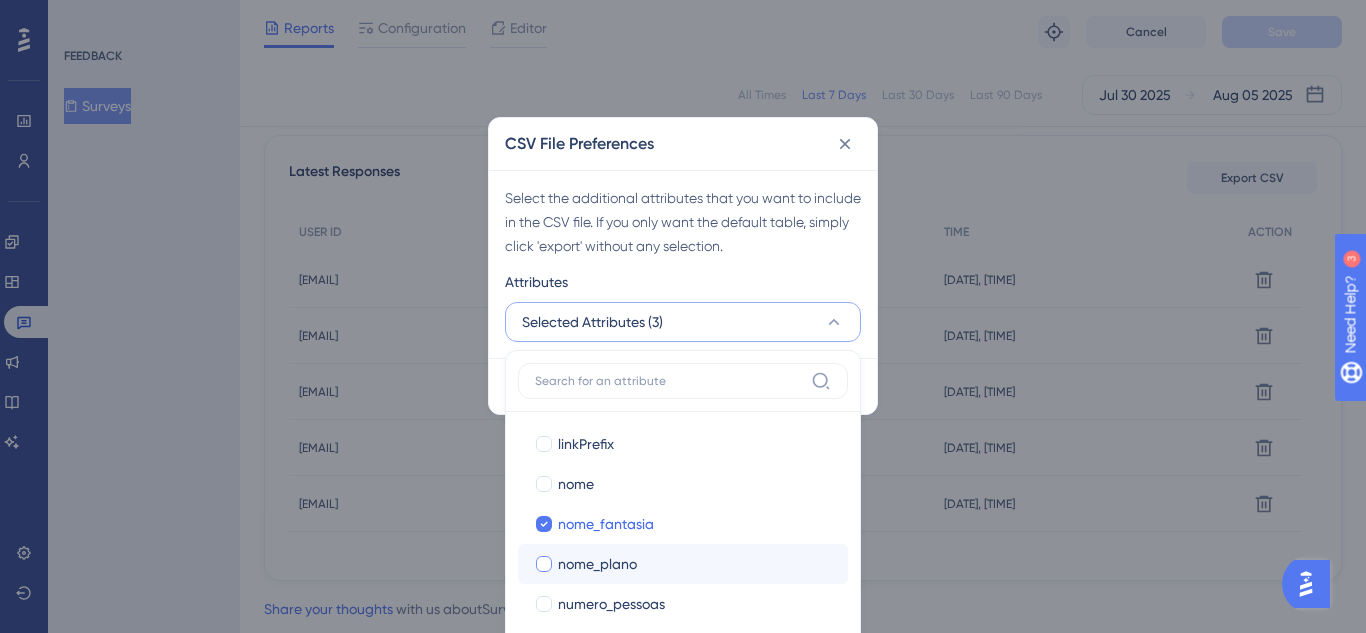 click on "nome_plano" at bounding box center [695, 564] 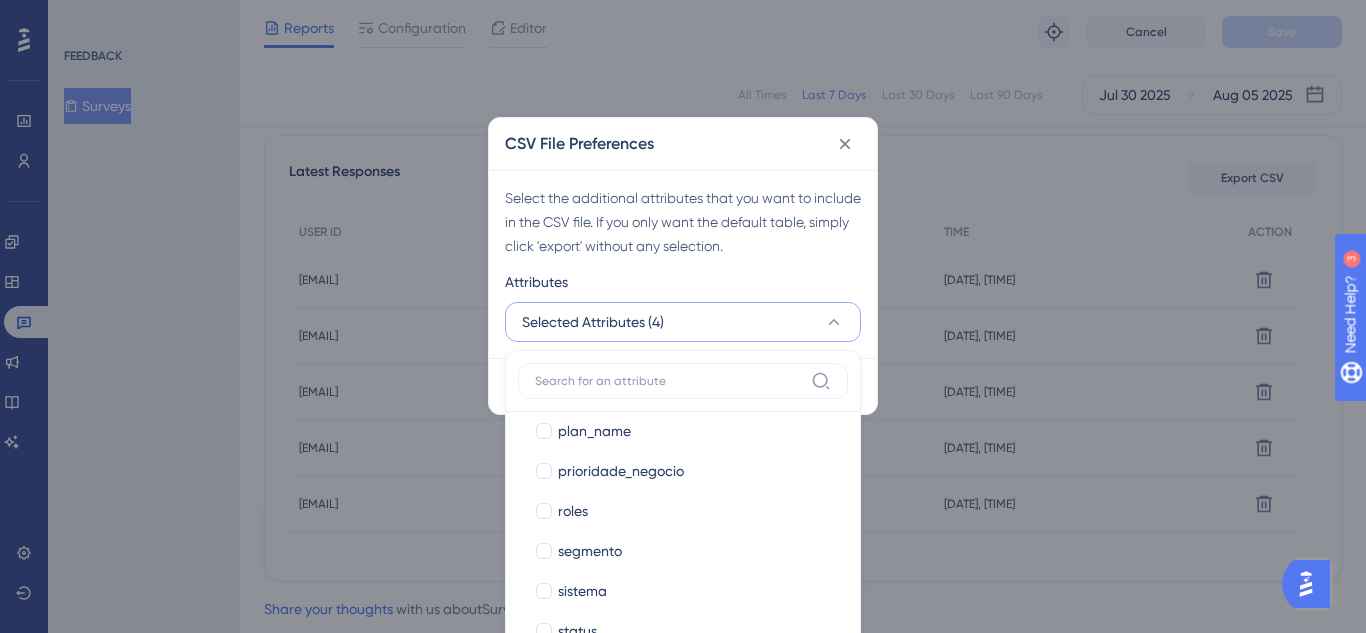 scroll, scrollTop: 900, scrollLeft: 0, axis: vertical 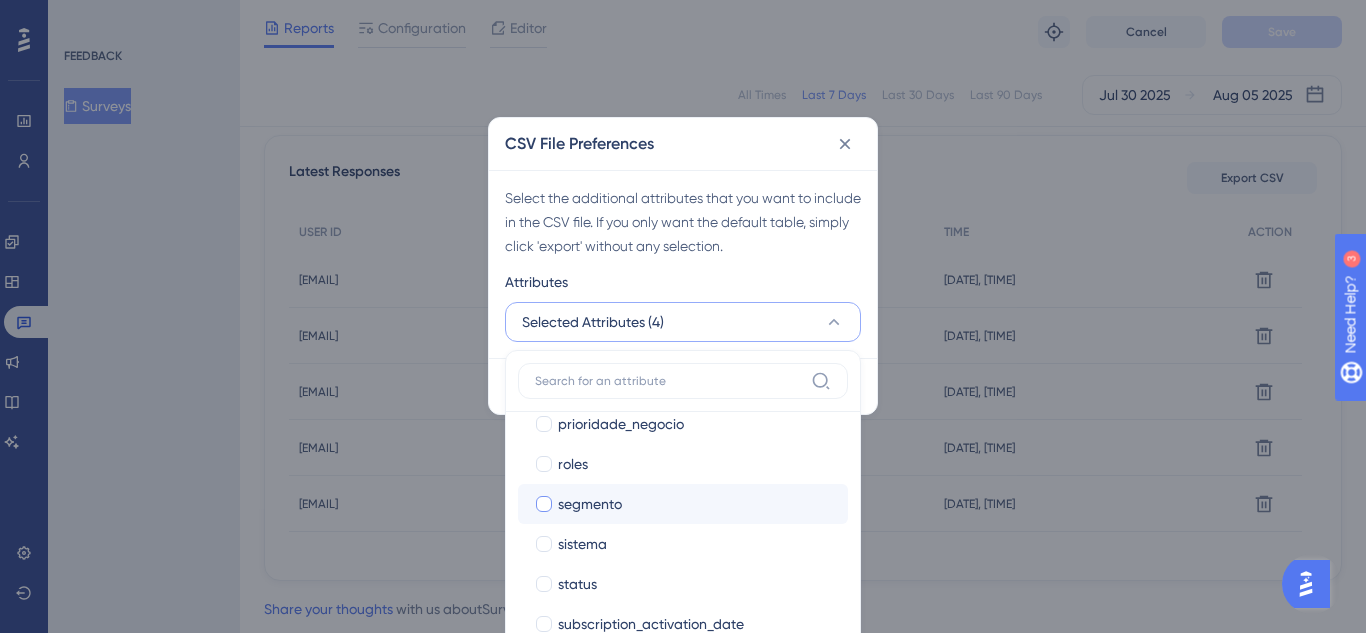 click on "segmento" at bounding box center [695, 504] 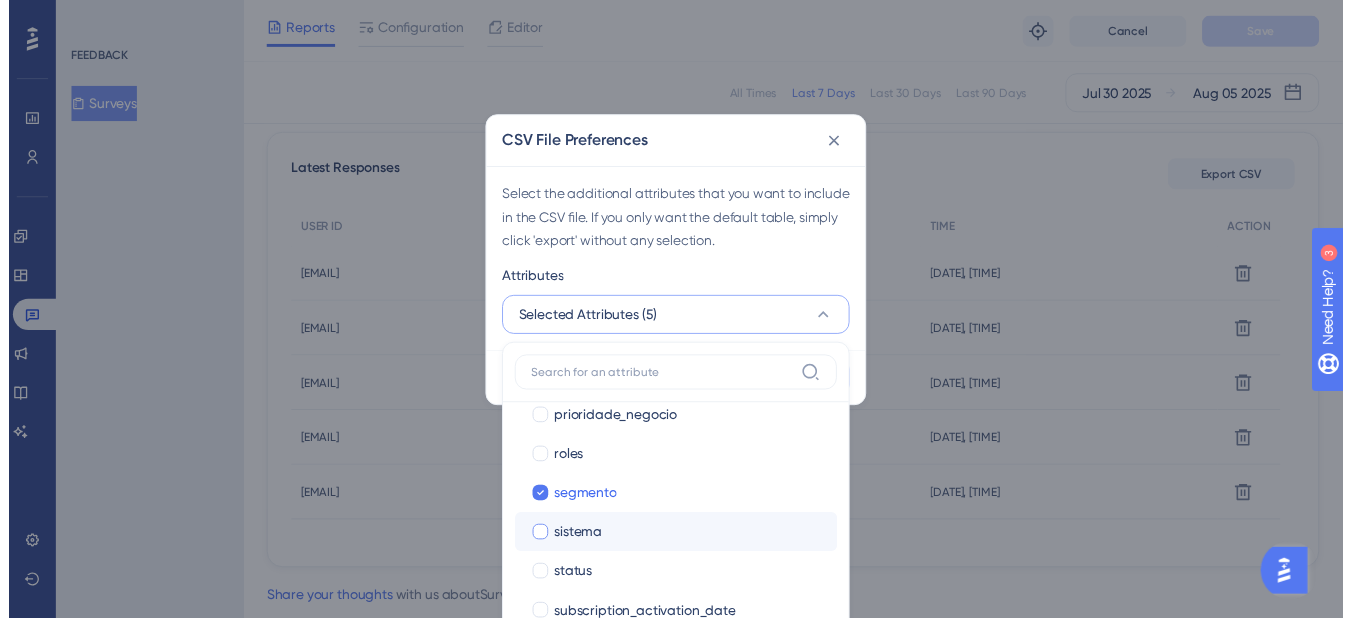 scroll, scrollTop: 937, scrollLeft: 0, axis: vertical 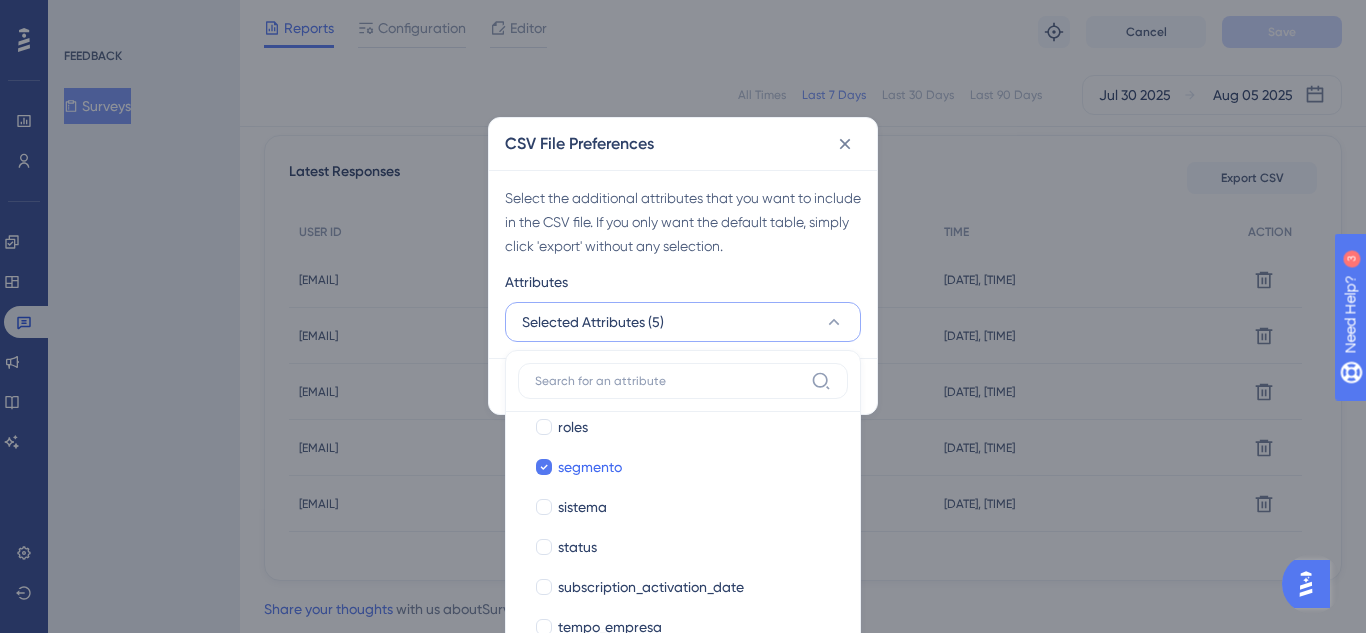 click on "Select the additional attributes that you want to include in the CSV file.
If you only want the default table, simply click 'export' without any selection. Attributes Selected Attributes (5) Last Interaction Last Interaction Web Session Web Session First Interaction First Interaction Language Language Browser Browser Device Device Operating System Operating System avg_monthly_revenue avg_monthly_revenue cargo cargo cargo_atual cargo_atual company company cpf_cnpj cpf_cnpj empresa_vende empresa_vende funcionarios funcionarios lifetime lifetime linkPrefix linkPrefix nome nome nome_fantasia nome_fantasia nome_plano nome_plano numero_pessoas numero_pessoas ordem_servico ordem_servico plan_name plan_name prioridade_negocio prioridade_negocio roles roles segmento segmento sistema sistema status status subscription_activation_date subscription_activation_date tempo_empresa tempo_empresa tier tier urlLocation urlLocation" at bounding box center (683, 264) 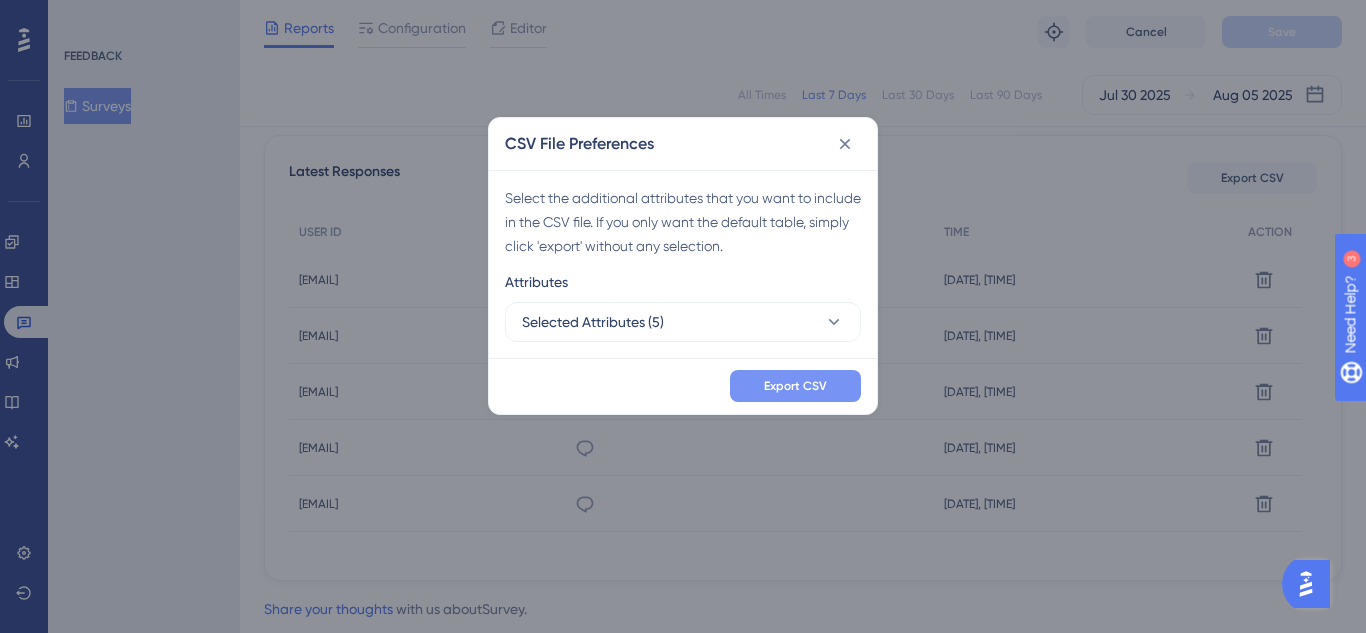 click on "Export CSV" at bounding box center [795, 386] 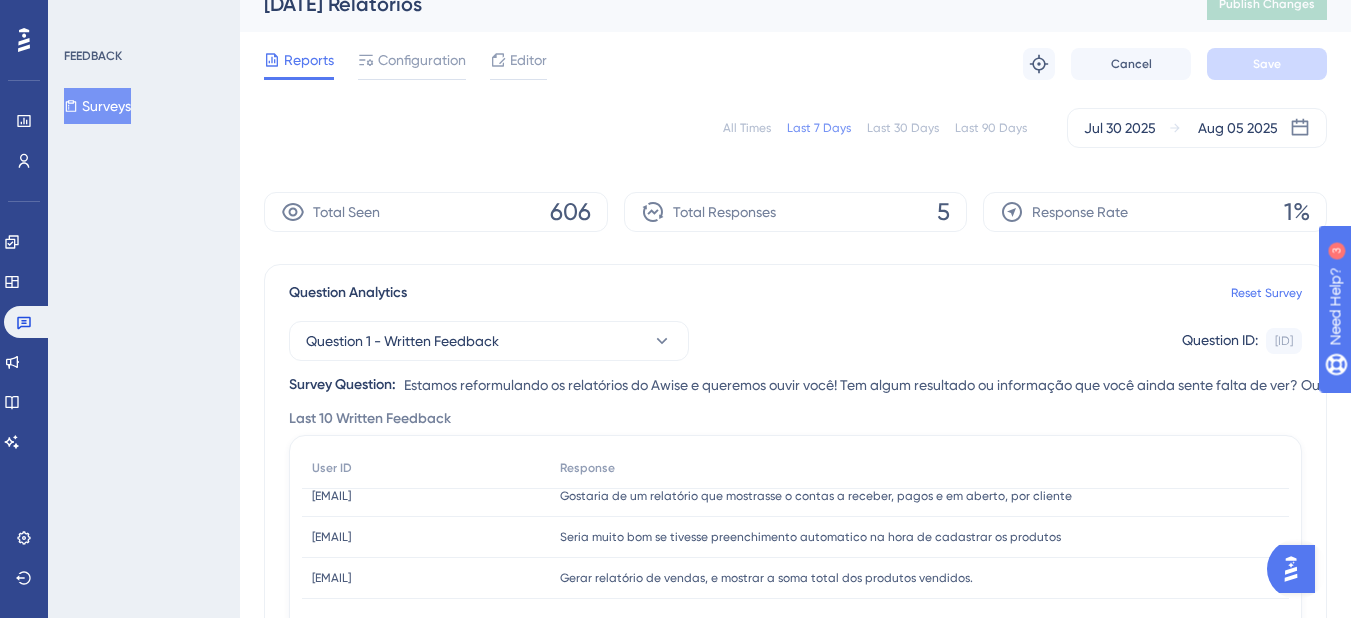 scroll, scrollTop: 0, scrollLeft: 0, axis: both 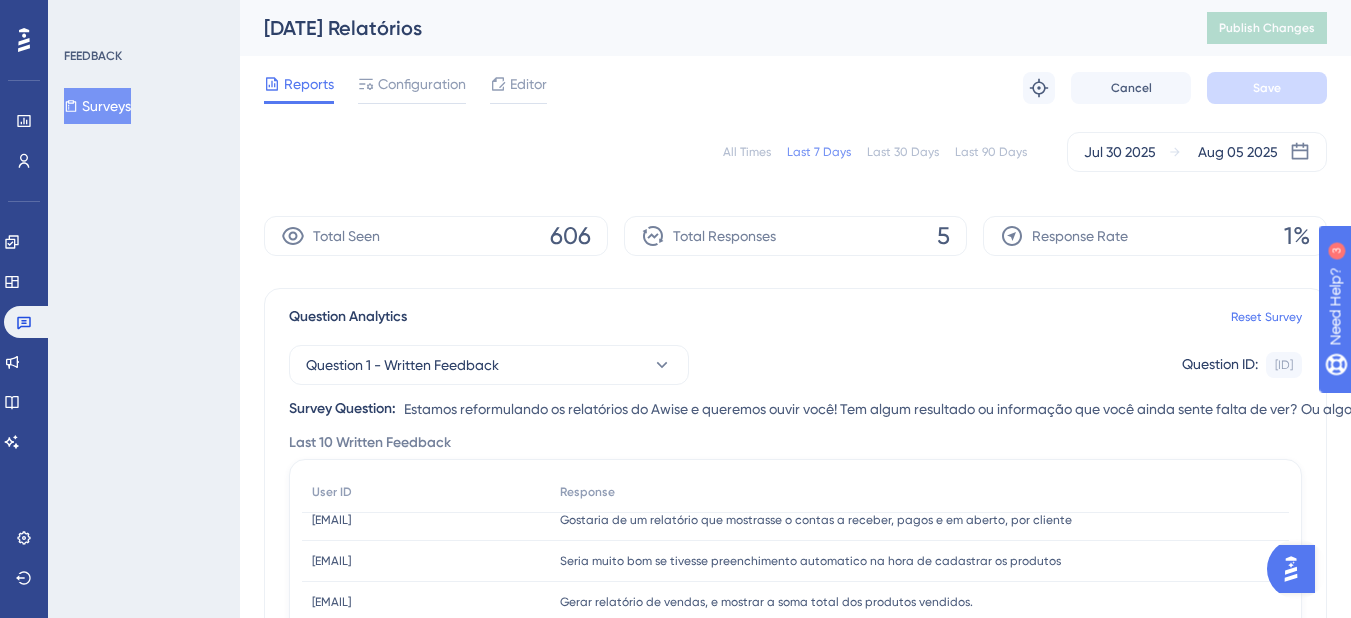 click on "All Times" at bounding box center [747, 152] 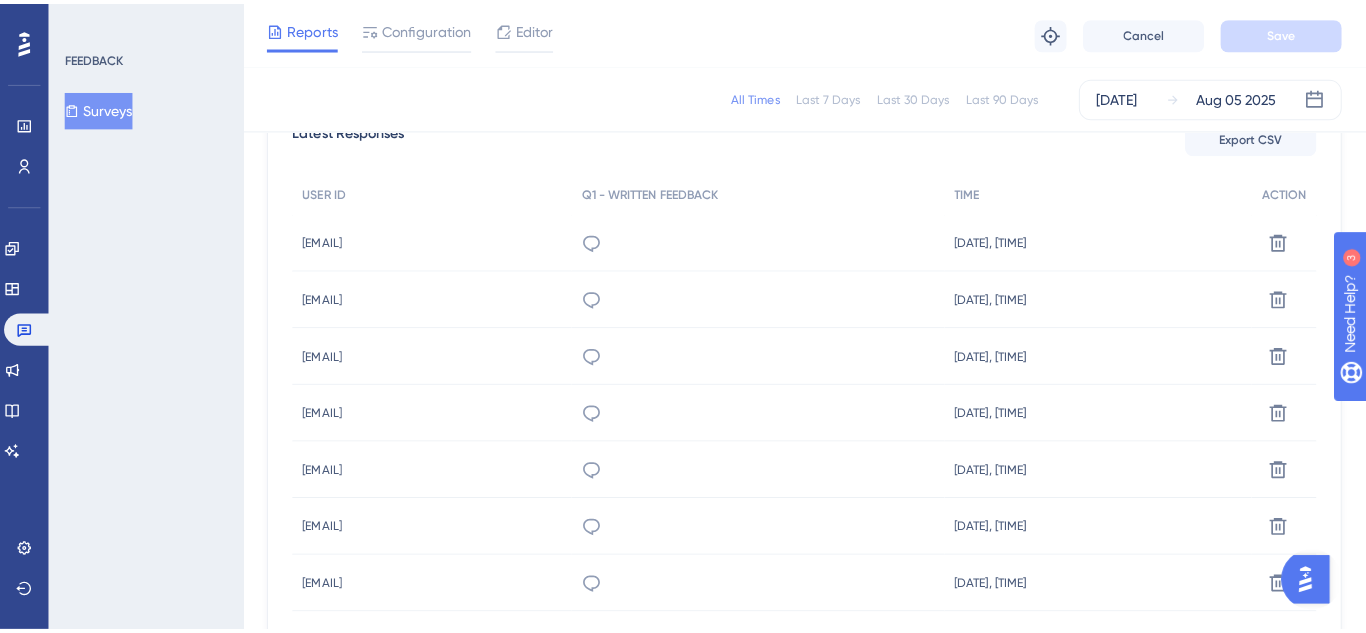 scroll, scrollTop: 500, scrollLeft: 0, axis: vertical 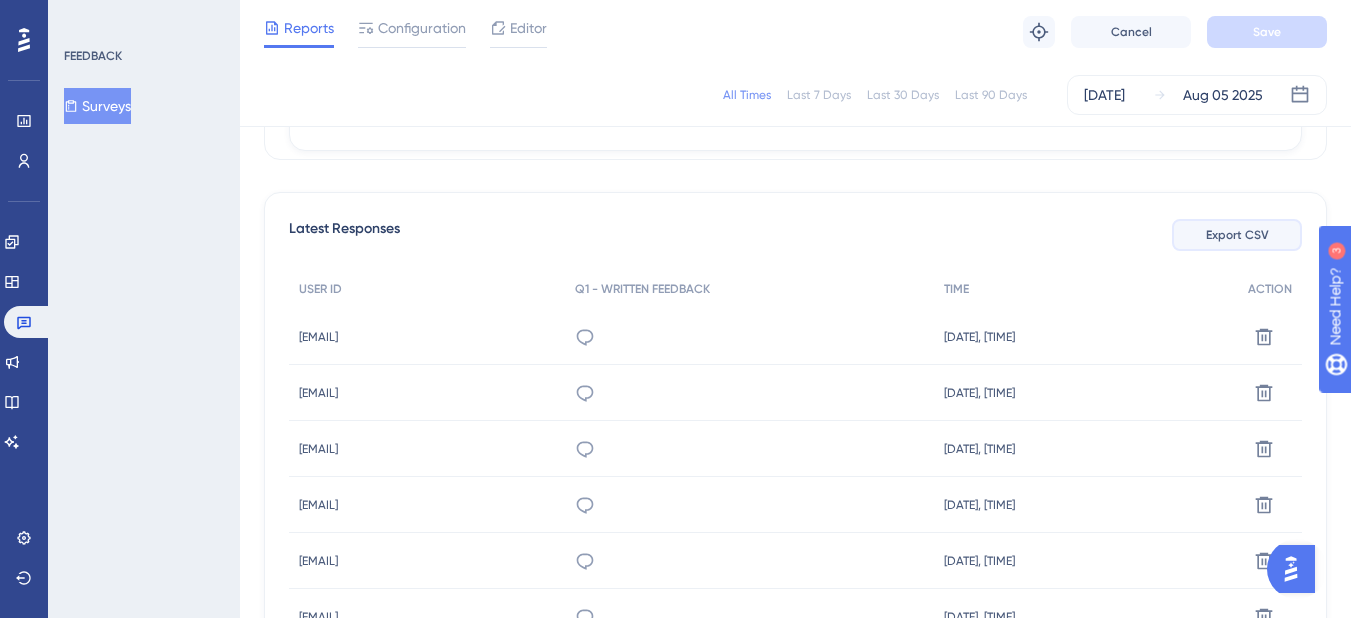 click on "Export CSV" at bounding box center [1237, 235] 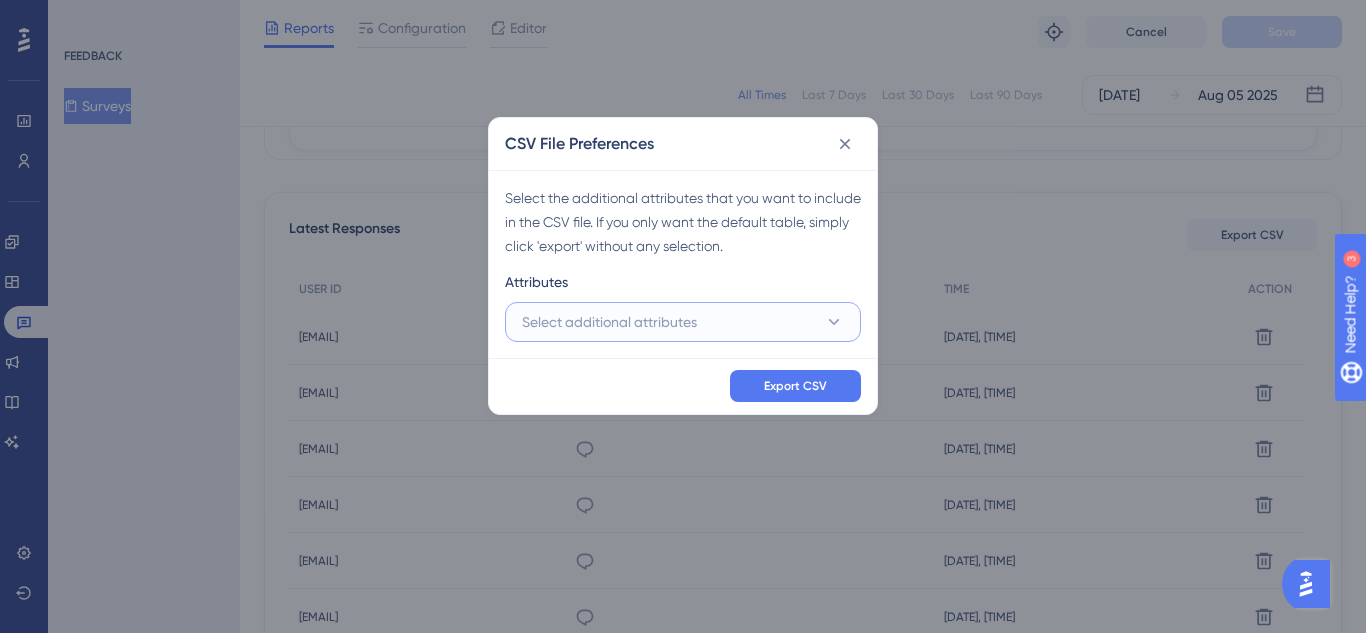 click on "Select additional attributes" at bounding box center (683, 322) 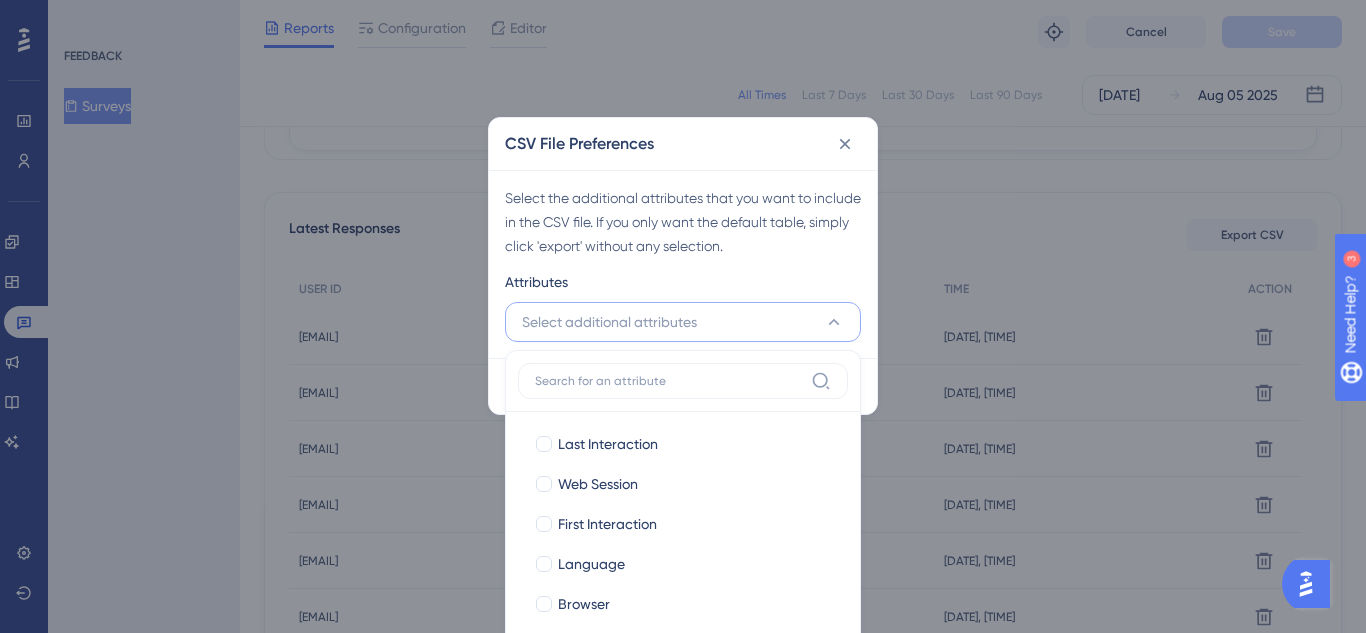 scroll, scrollTop: 633, scrollLeft: 0, axis: vertical 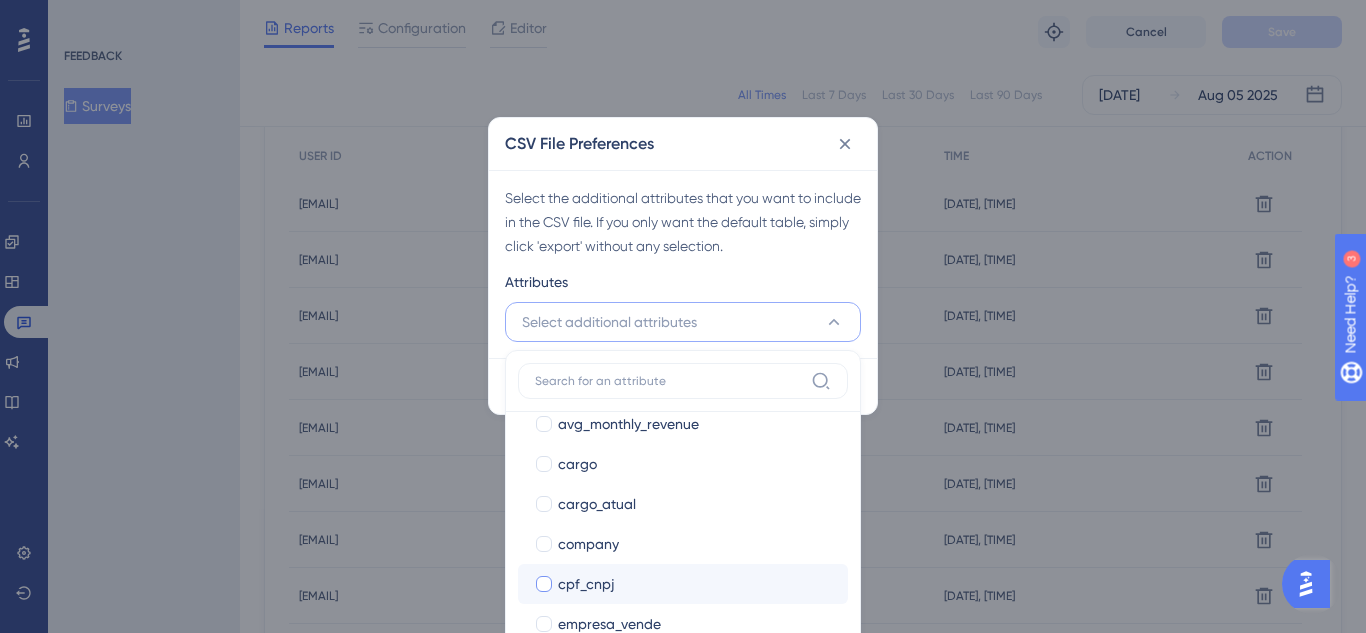 click on "cpf_cnpj" at bounding box center (695, 584) 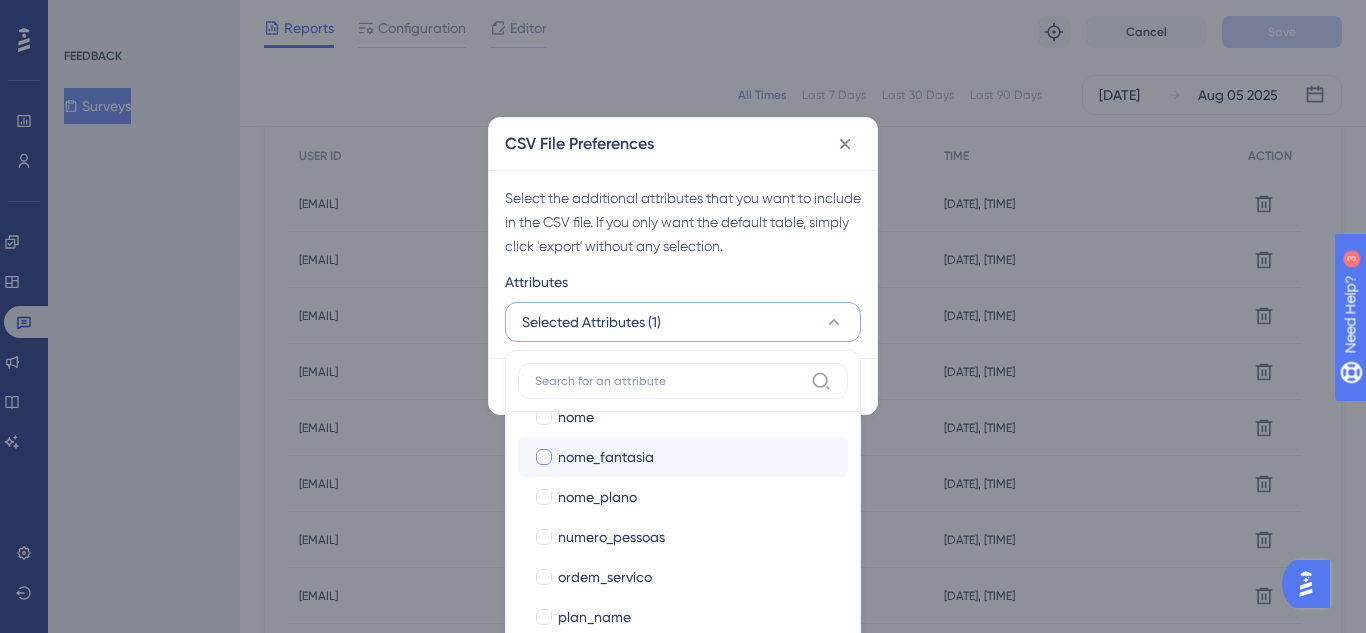 scroll, scrollTop: 700, scrollLeft: 0, axis: vertical 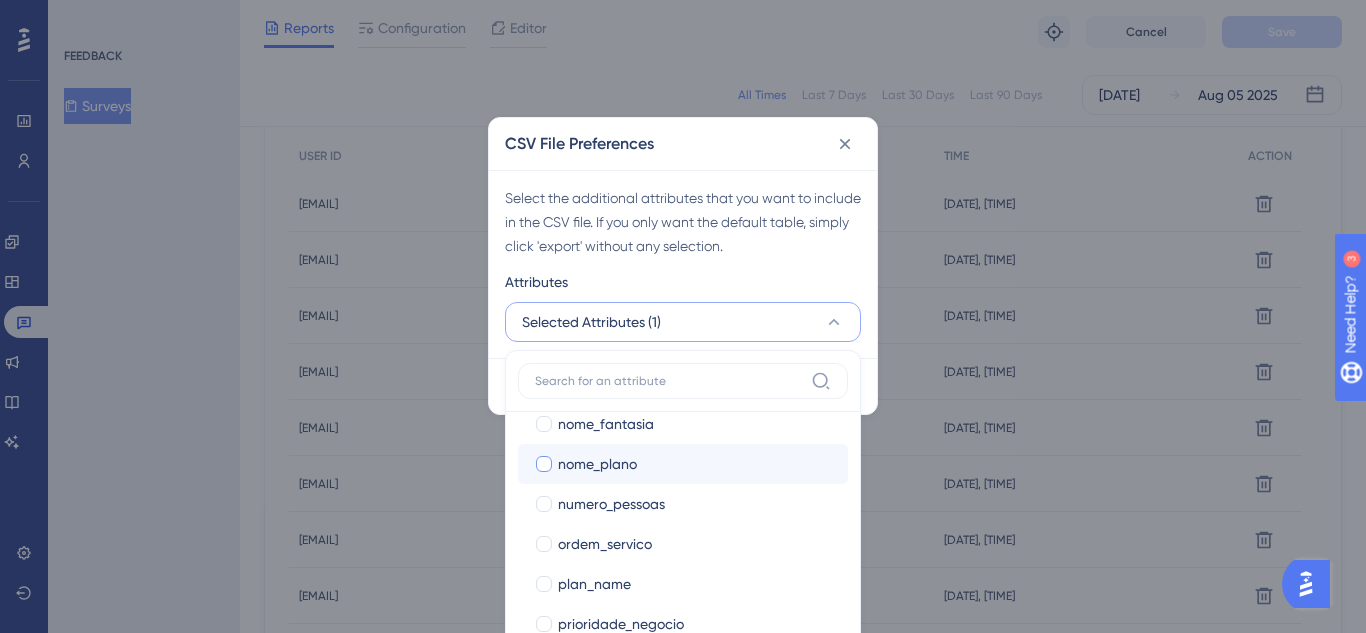 click on "nome_plano" at bounding box center [695, 464] 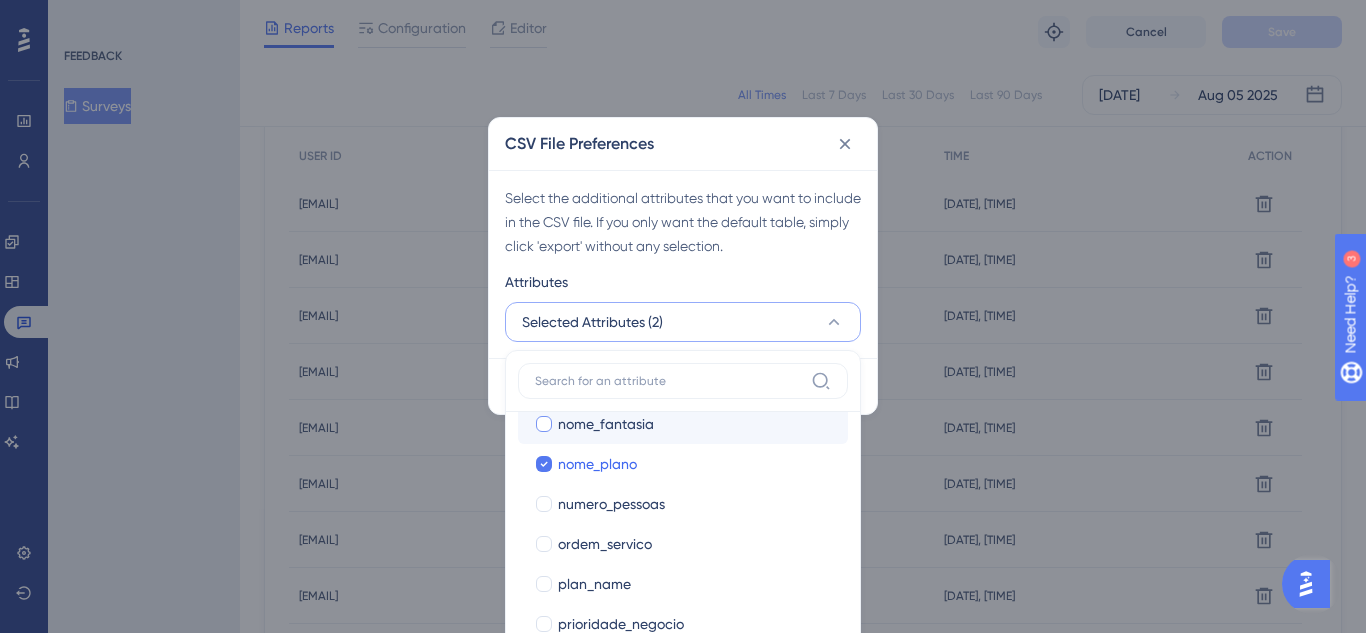 click on "nome_fantasia" at bounding box center (695, 424) 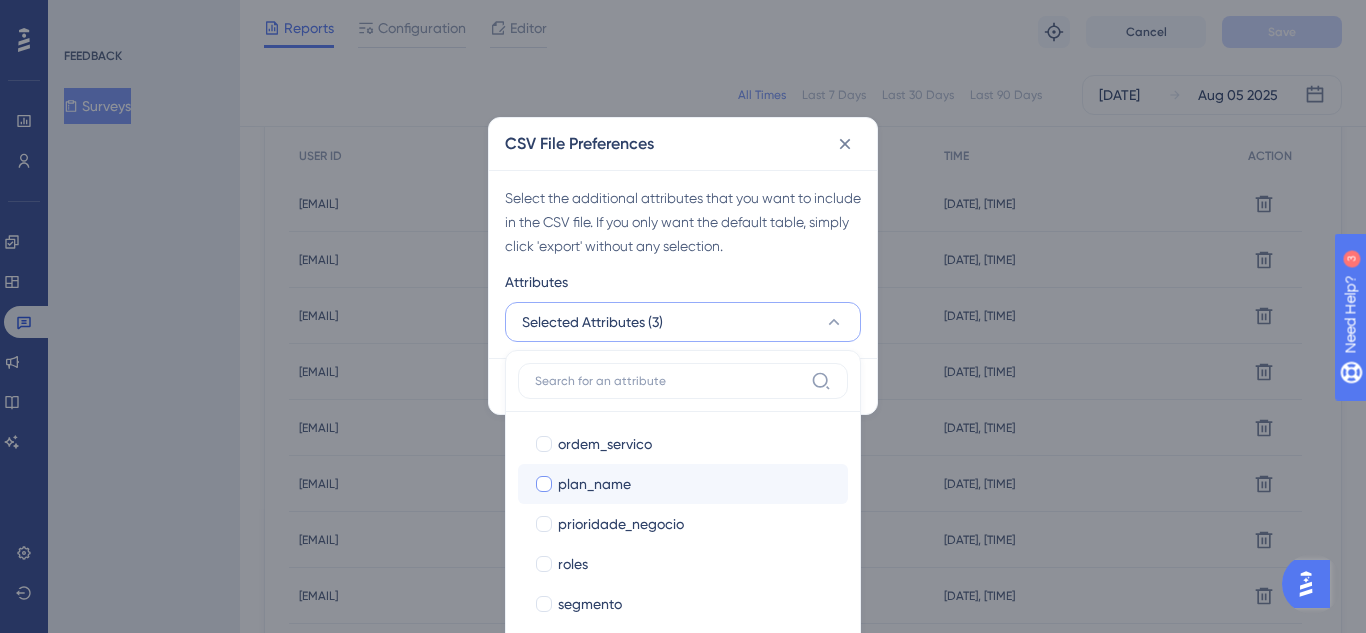 scroll, scrollTop: 900, scrollLeft: 0, axis: vertical 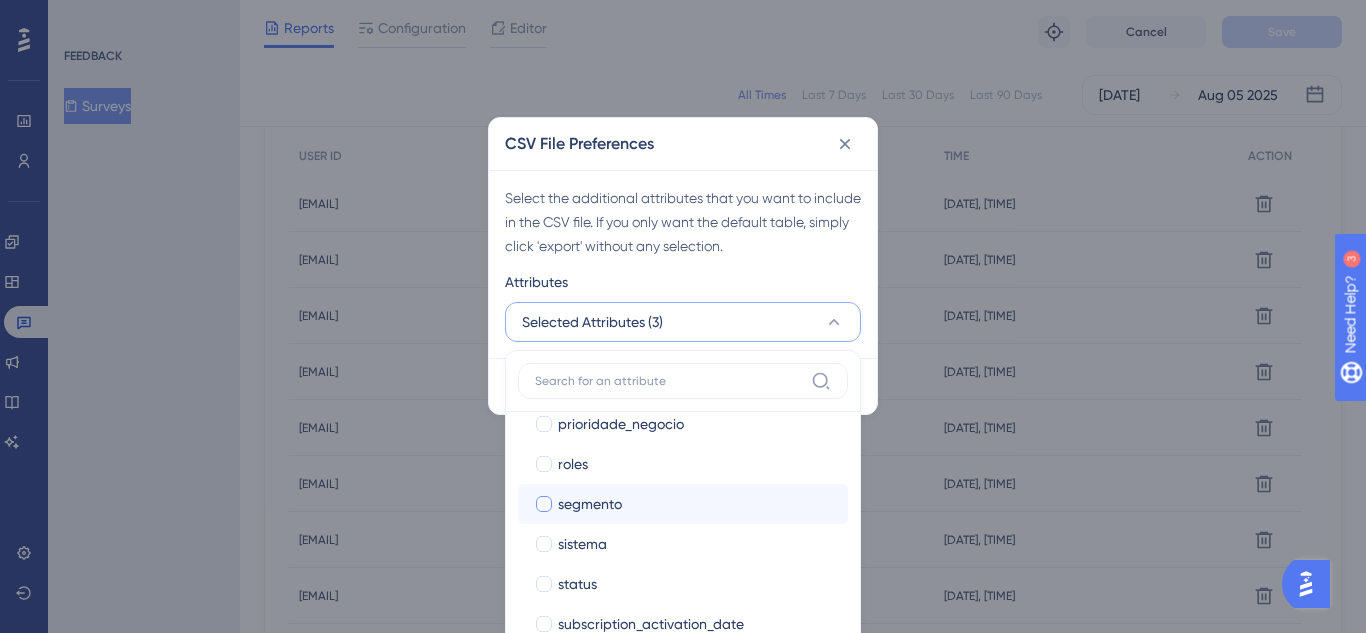 click on "segmento" at bounding box center (695, 504) 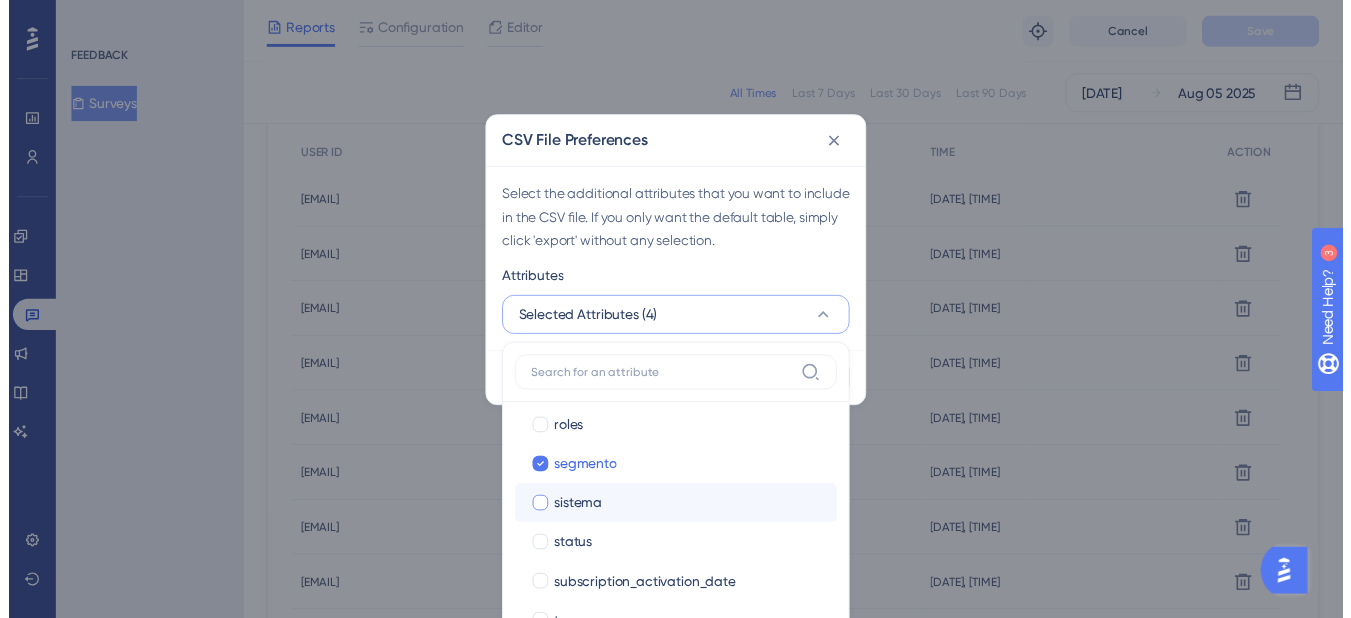 scroll, scrollTop: 937, scrollLeft: 0, axis: vertical 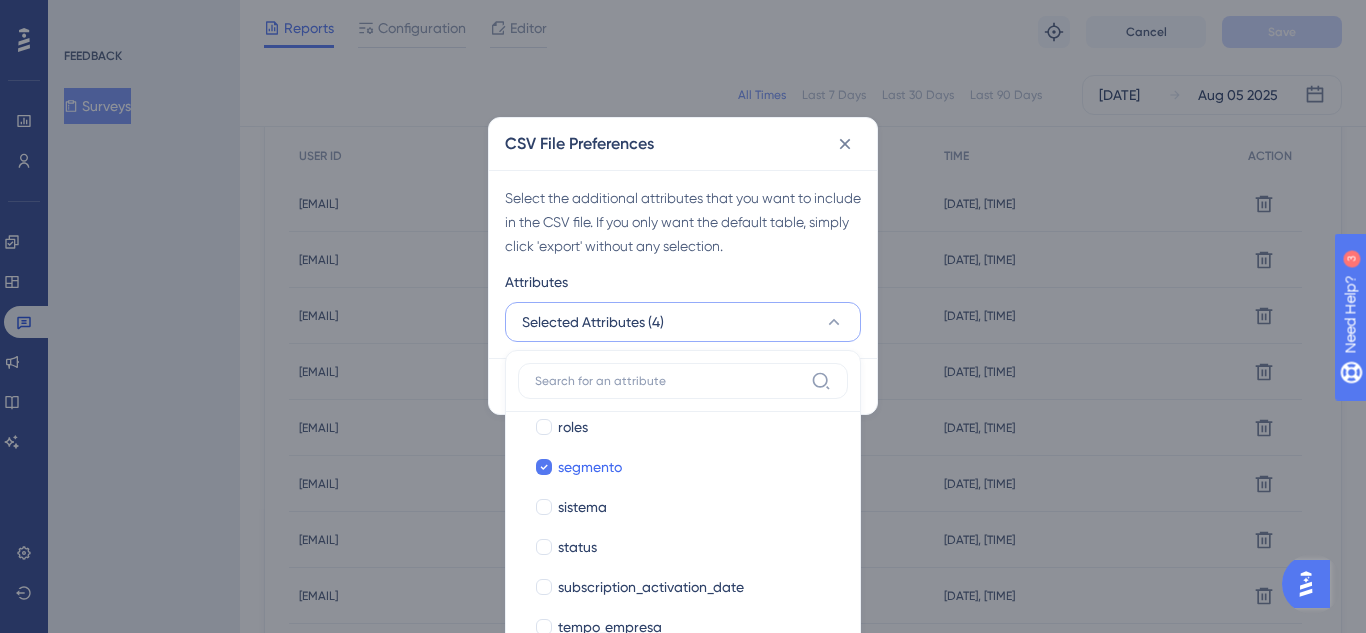 click on "Attributes" at bounding box center (683, 286) 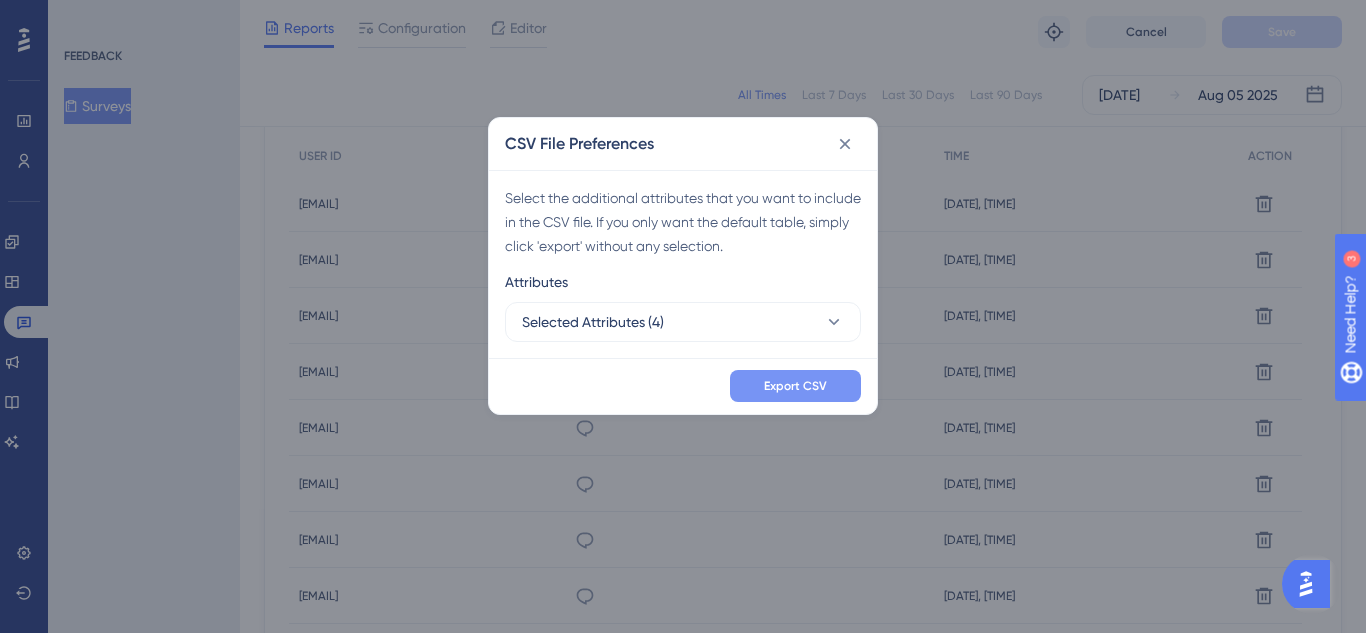 click on "Export CSV" at bounding box center [795, 386] 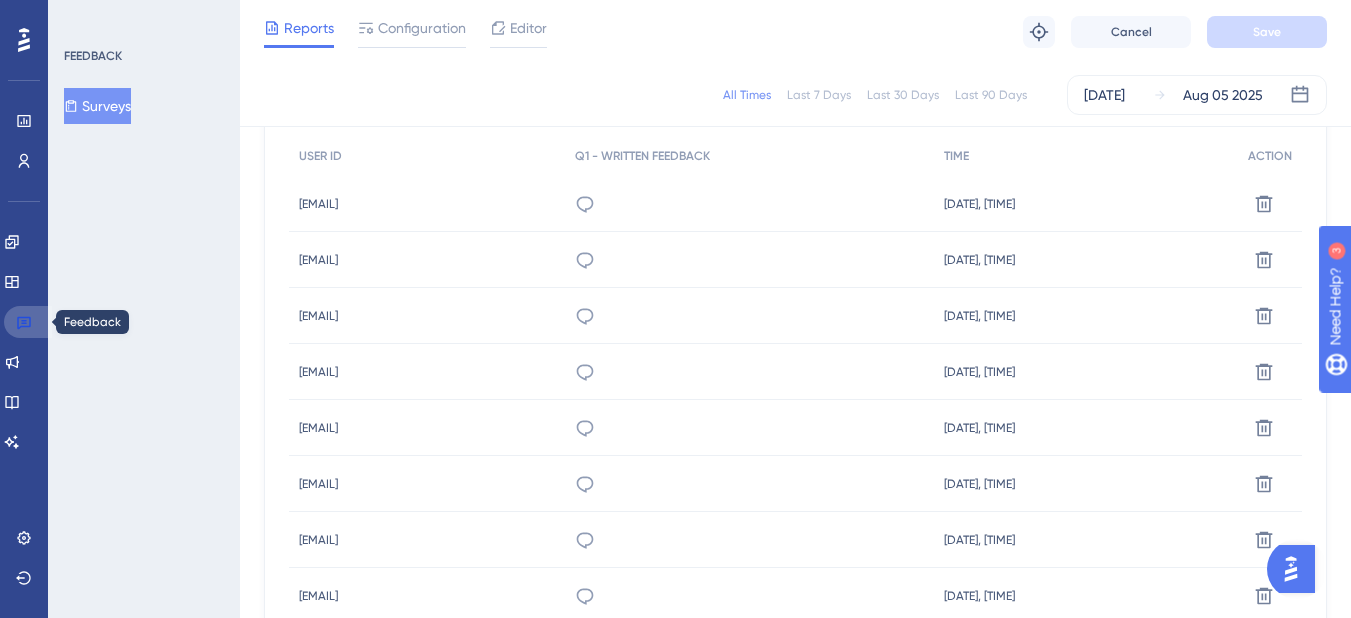 click at bounding box center (28, 322) 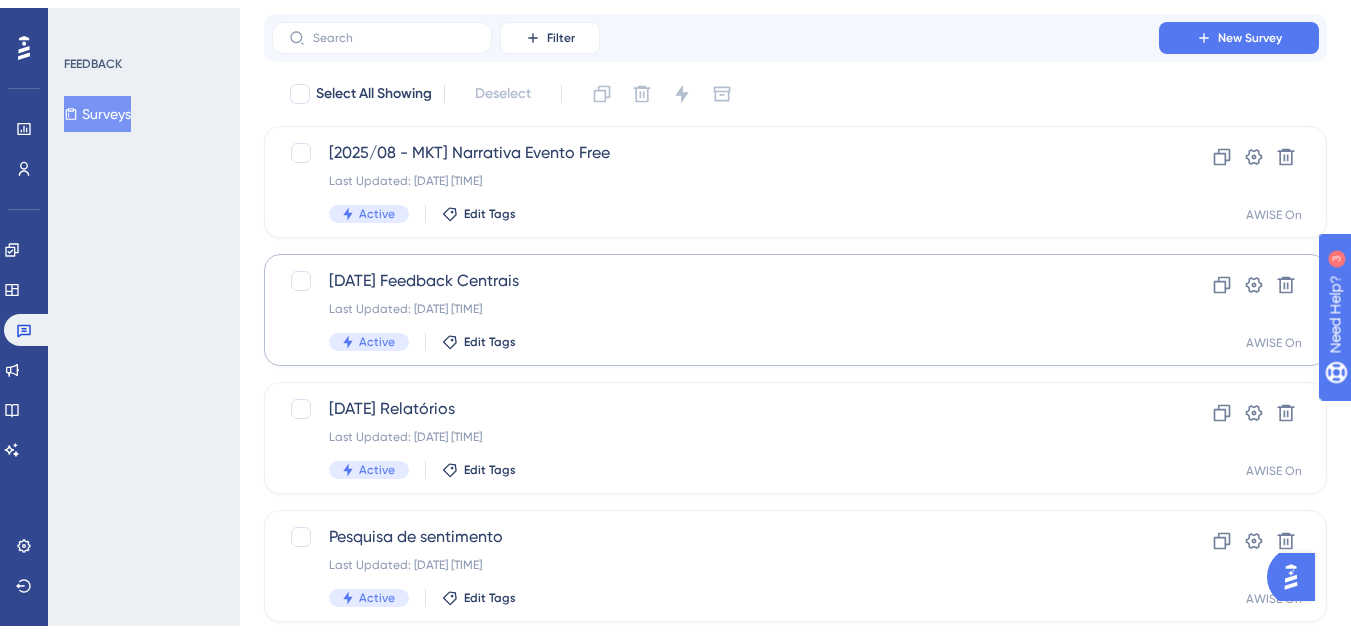 scroll, scrollTop: 100, scrollLeft: 0, axis: vertical 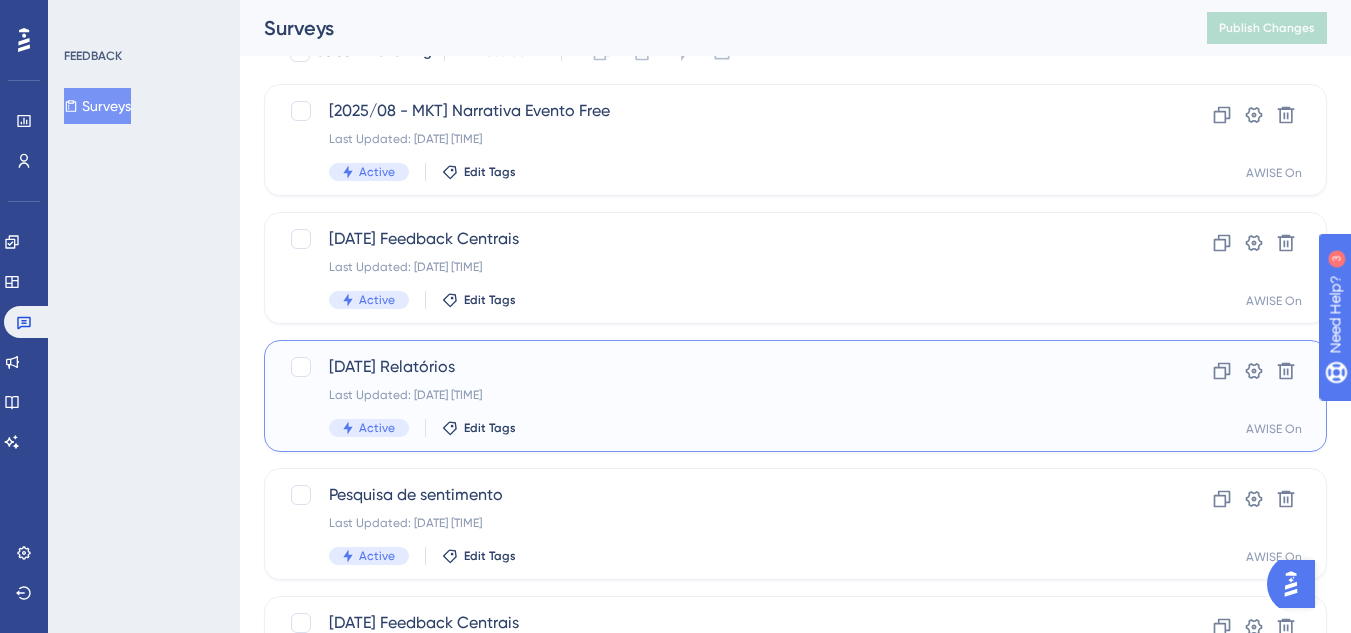 click on "[2025/07]  Relatórios Last Updated: [DATE] [TIME] Active Edit Tags" at bounding box center (715, 396) 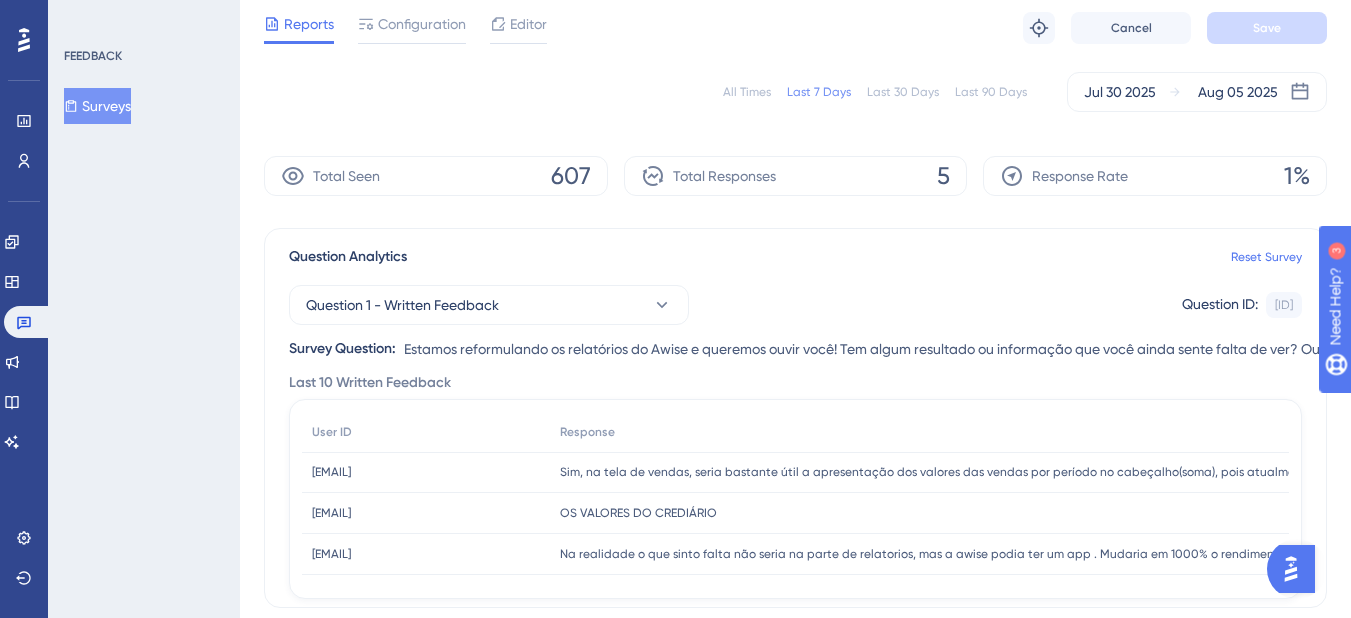 scroll, scrollTop: 200, scrollLeft: 0, axis: vertical 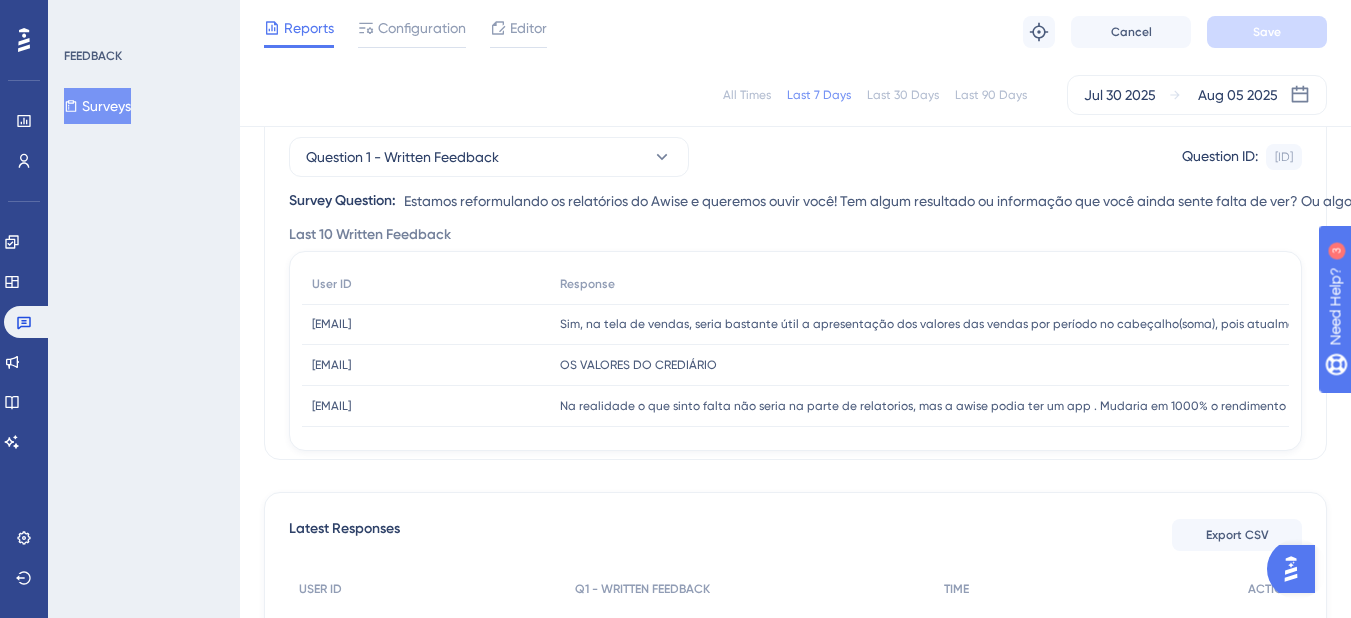 click on "All Times" at bounding box center (747, 95) 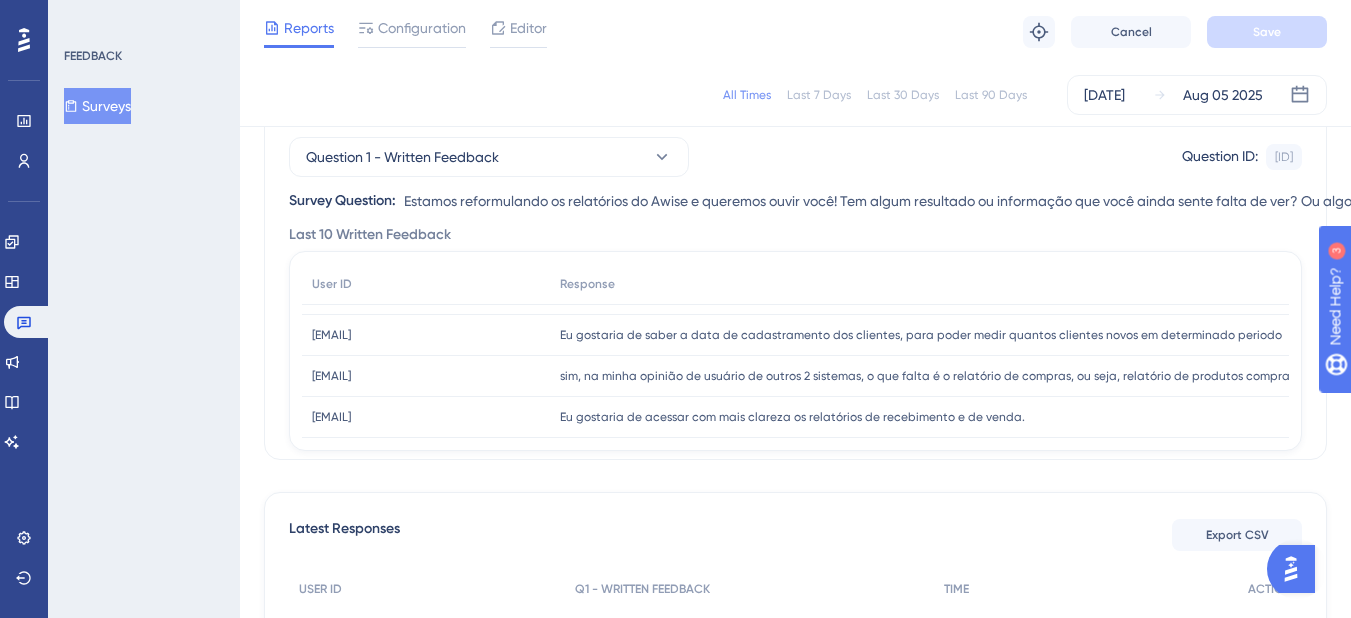 scroll, scrollTop: 299, scrollLeft: 0, axis: vertical 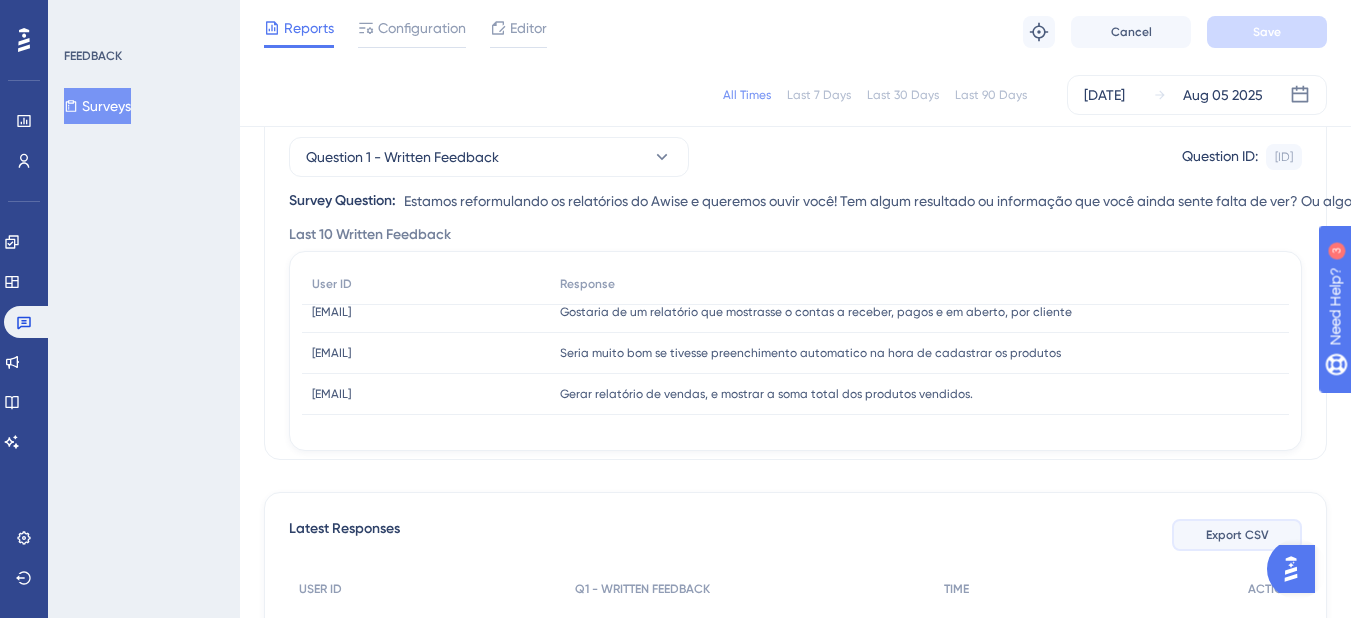 click on "Export CSV" at bounding box center [1237, 535] 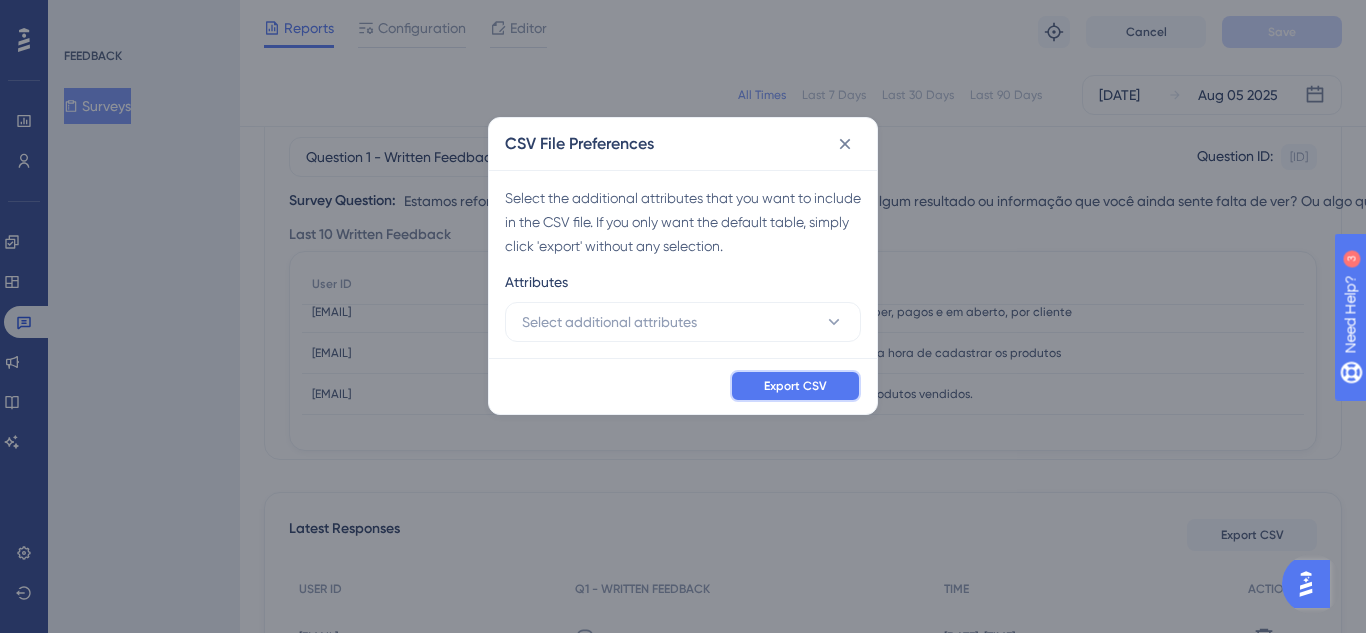 click on "Export CSV" at bounding box center (795, 386) 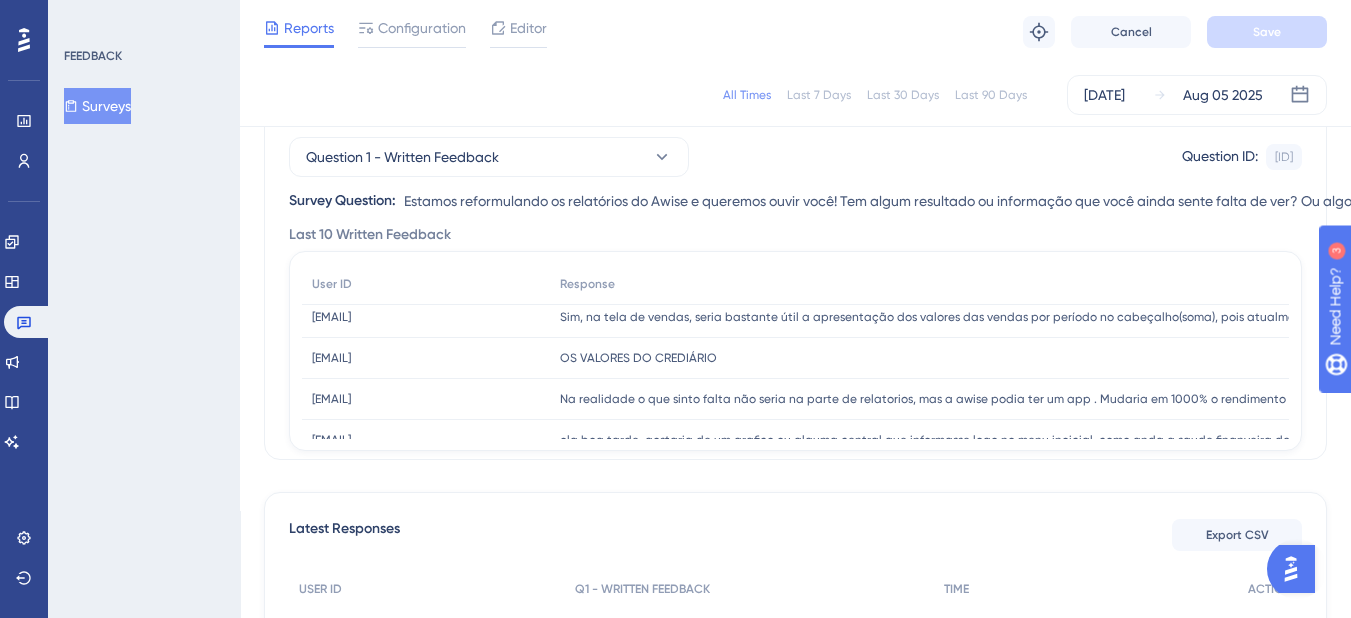 scroll, scrollTop: 0, scrollLeft: 0, axis: both 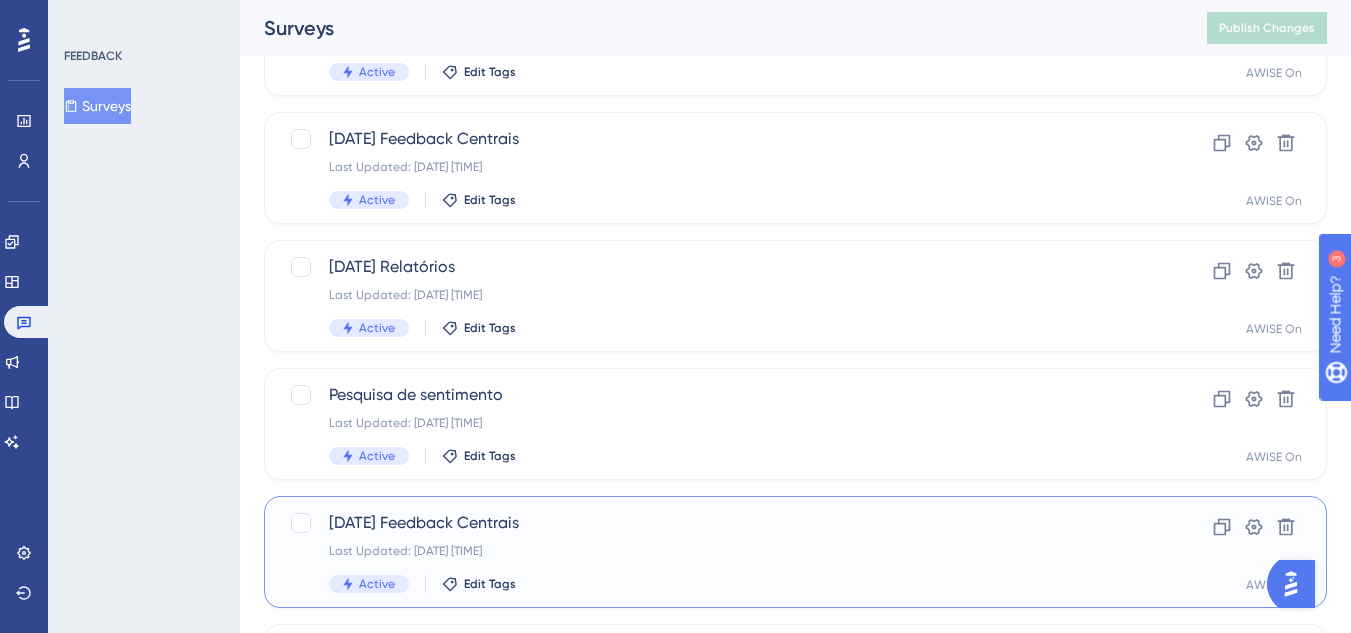 click on "[DATE] Feedback Centrais" at bounding box center (715, 523) 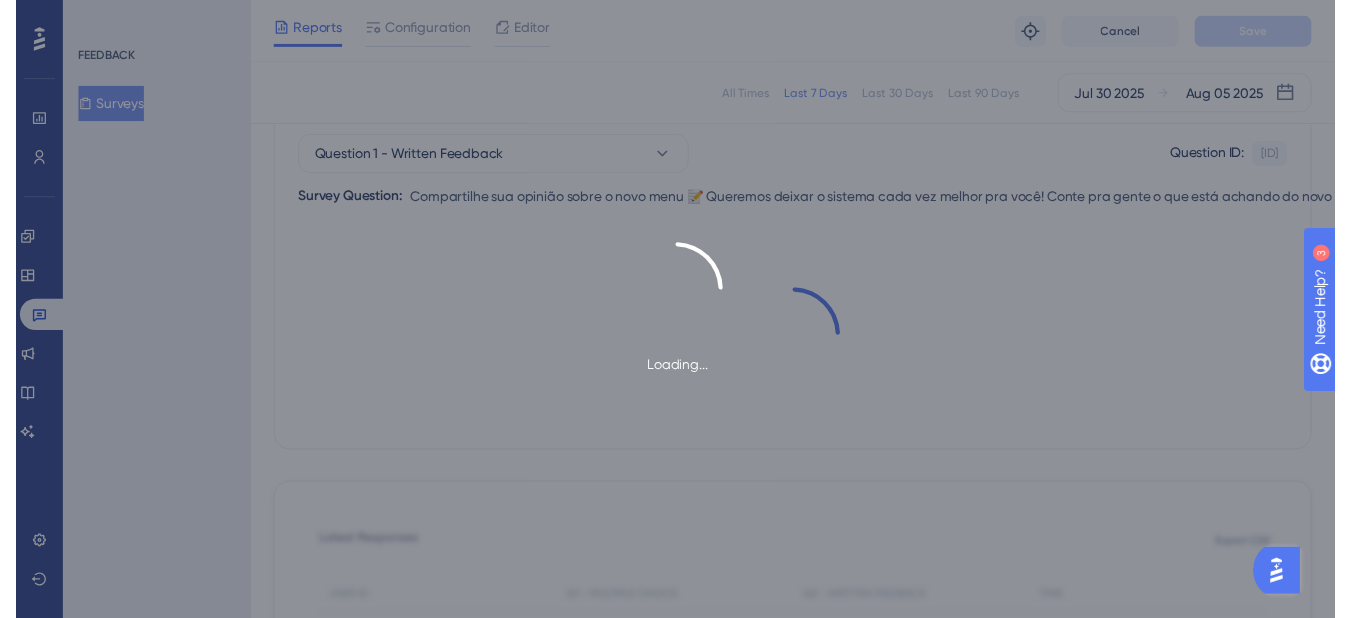 scroll, scrollTop: 0, scrollLeft: 0, axis: both 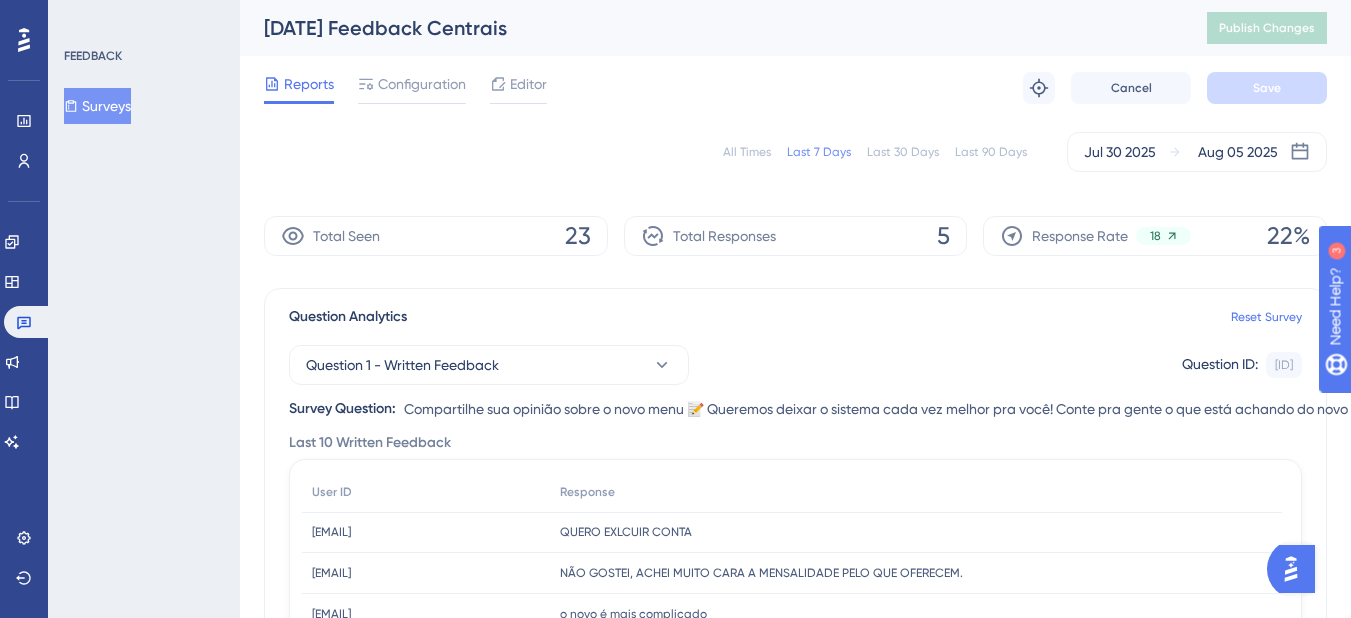 click on "All Times" at bounding box center (747, 152) 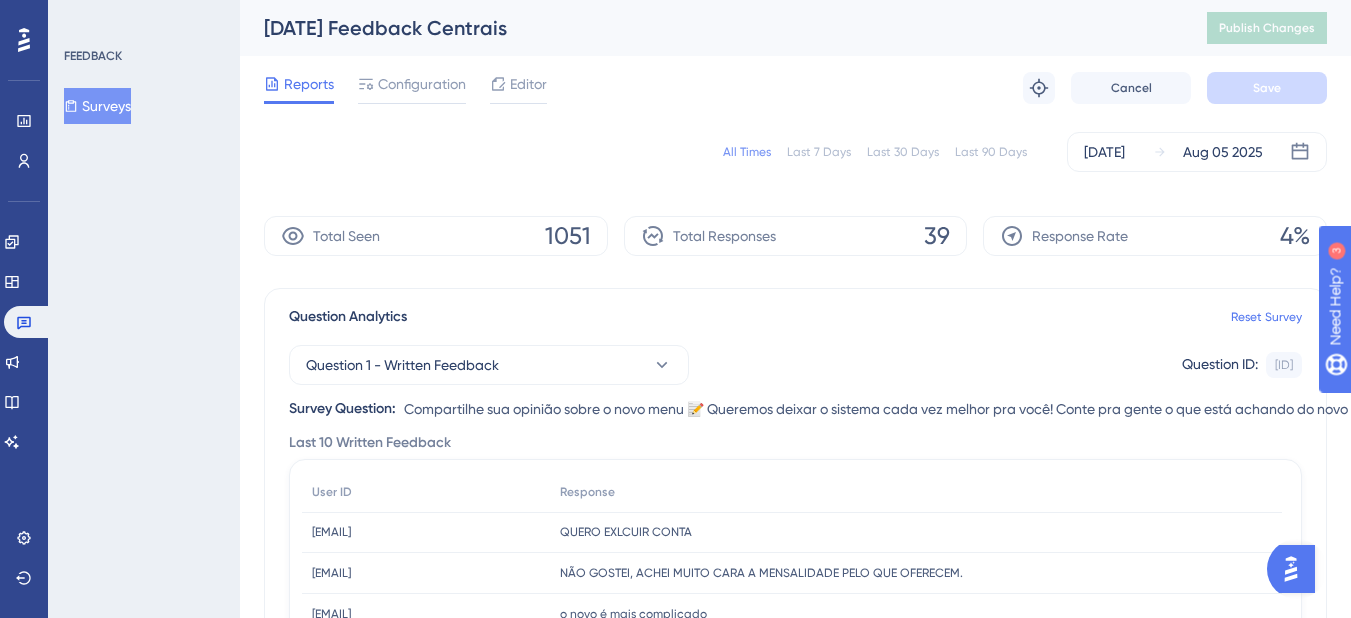 scroll, scrollTop: 100, scrollLeft: 0, axis: vertical 